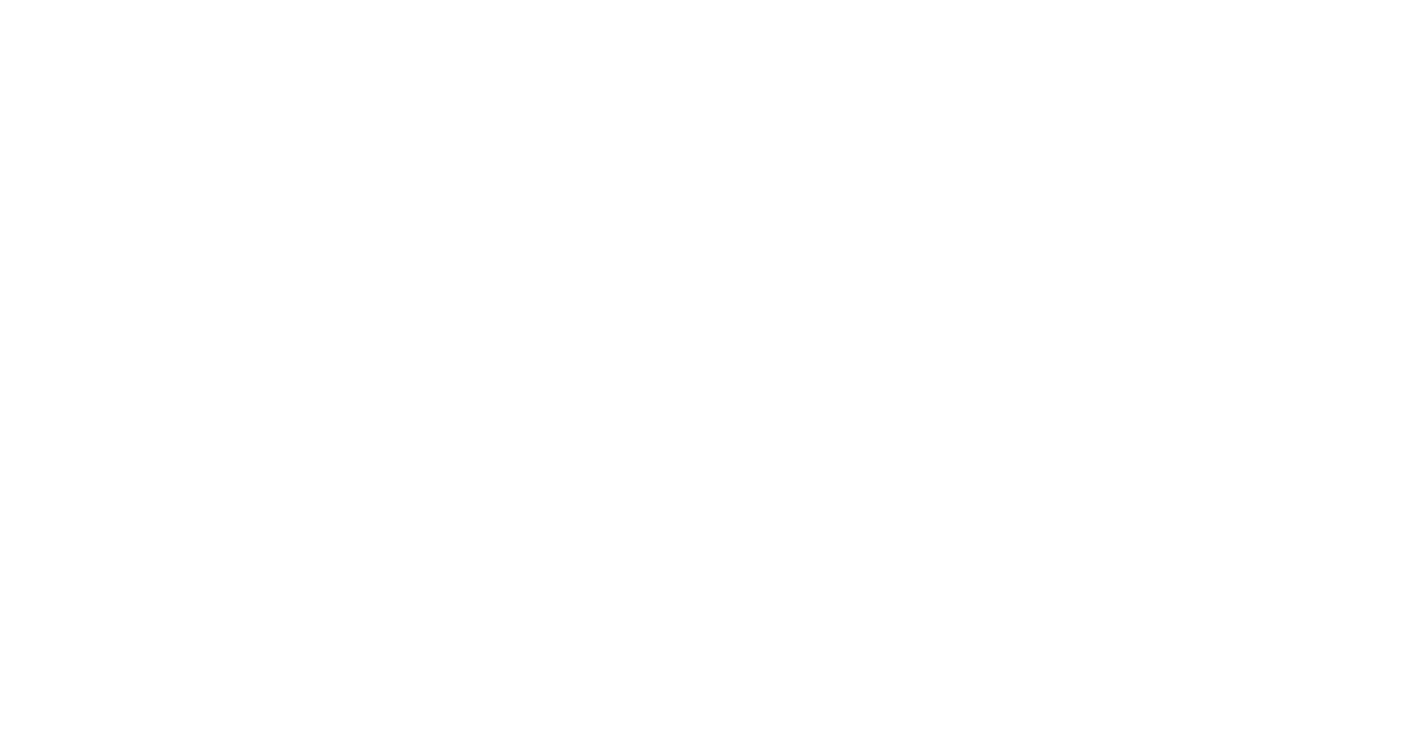 scroll, scrollTop: 0, scrollLeft: 0, axis: both 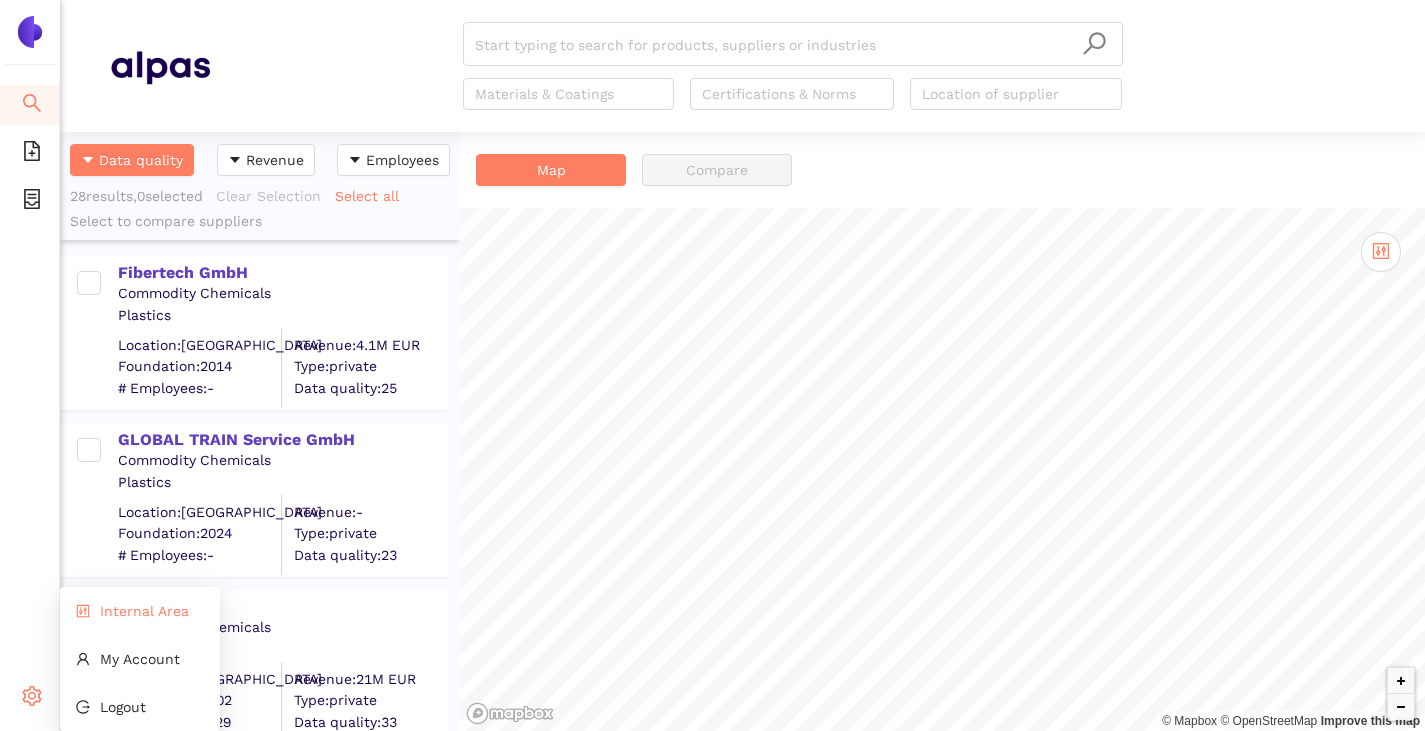 click on "Internal Area" at bounding box center (144, 611) 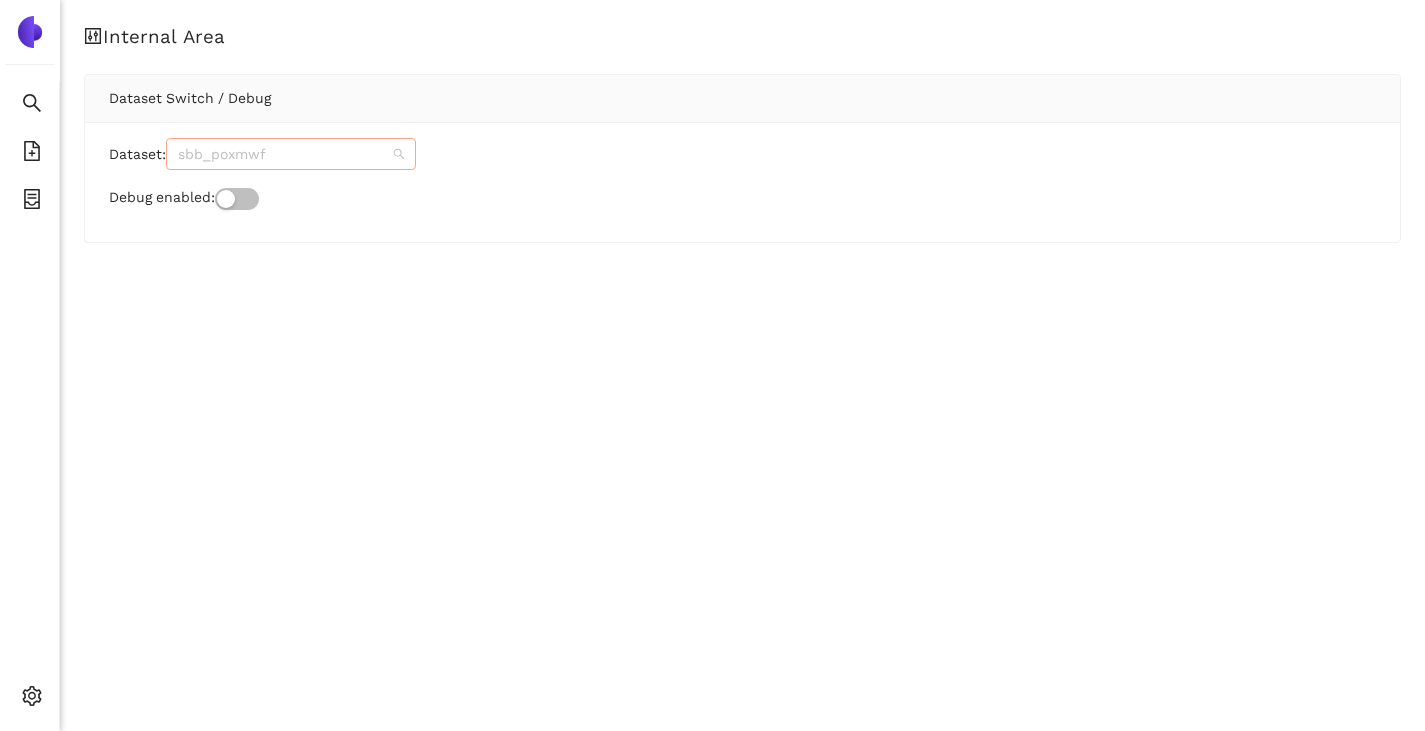 click on "sbb_poxmwf" at bounding box center (291, 154) 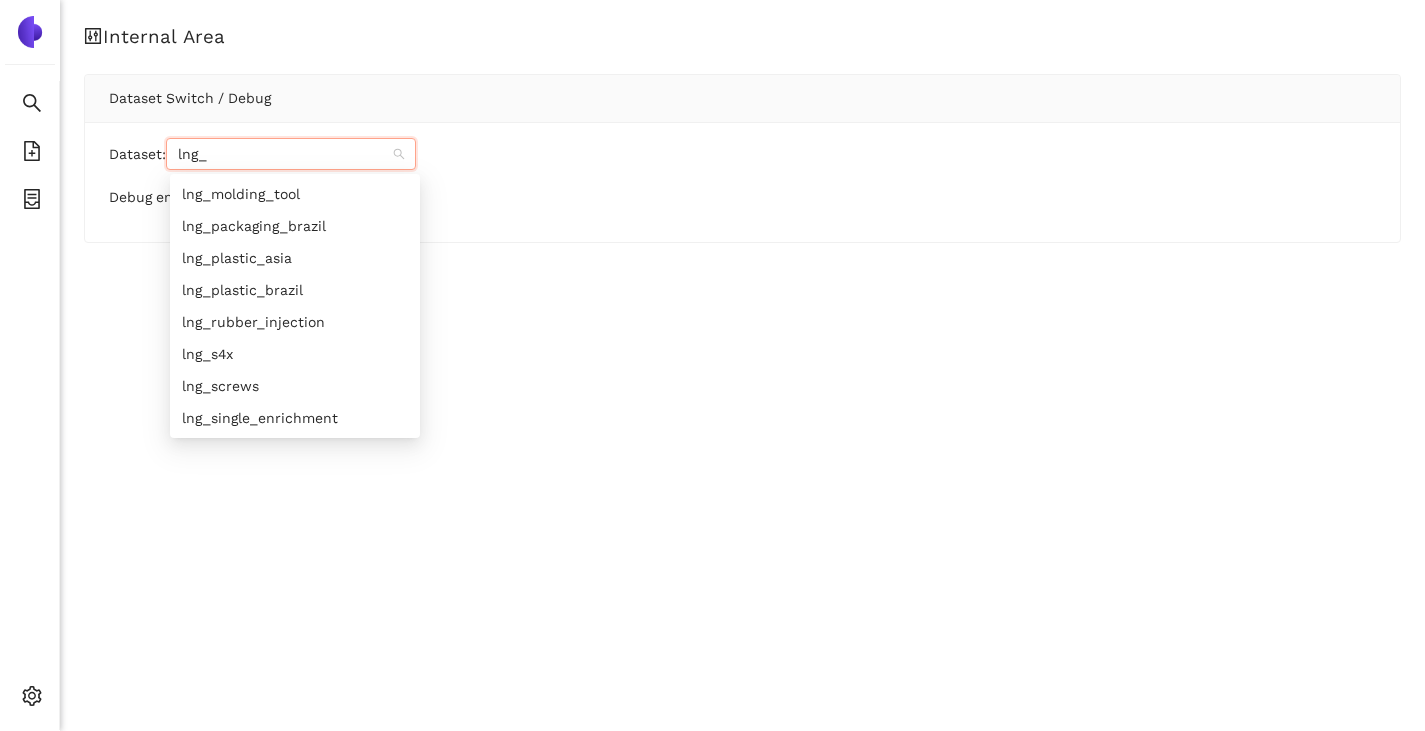 scroll, scrollTop: 312, scrollLeft: 0, axis: vertical 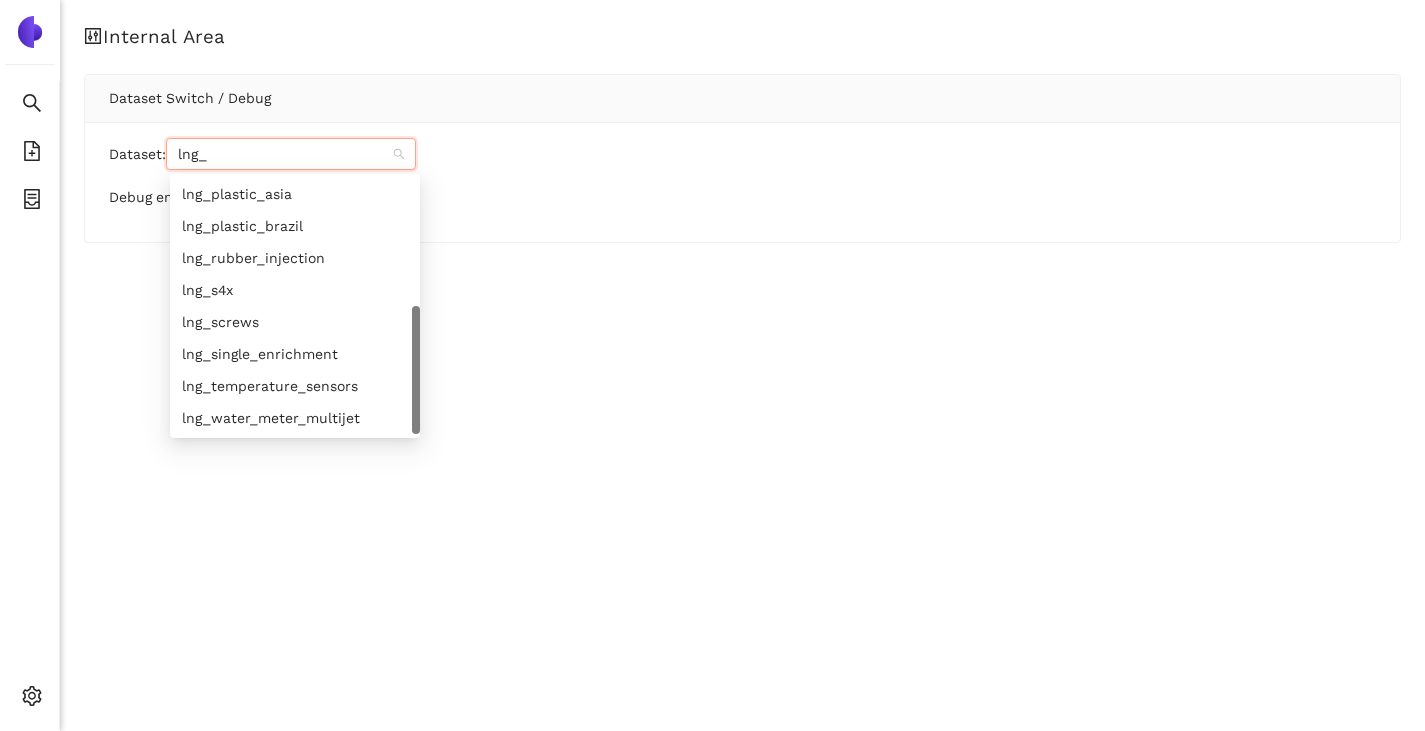 type on "lng_e" 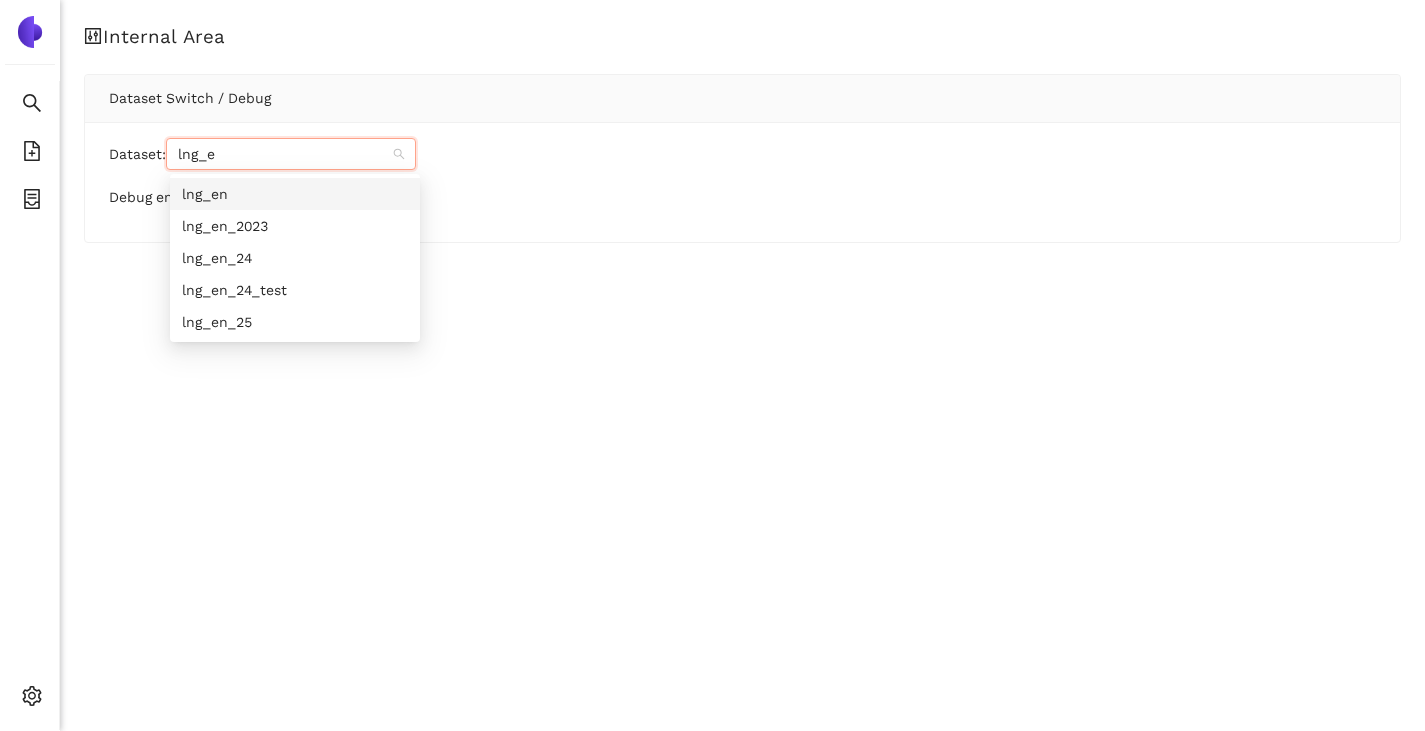 scroll, scrollTop: 0, scrollLeft: 0, axis: both 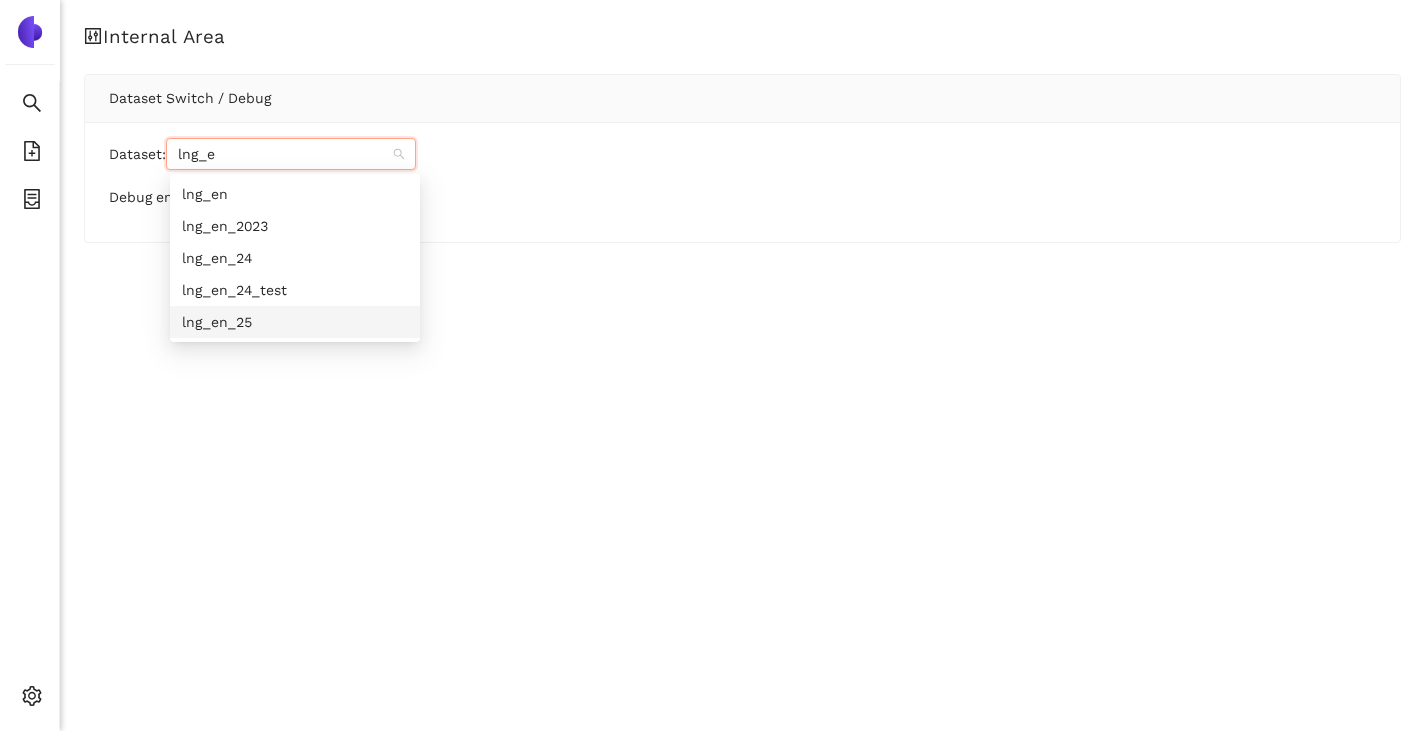 click on "lng_en_25" at bounding box center (295, 322) 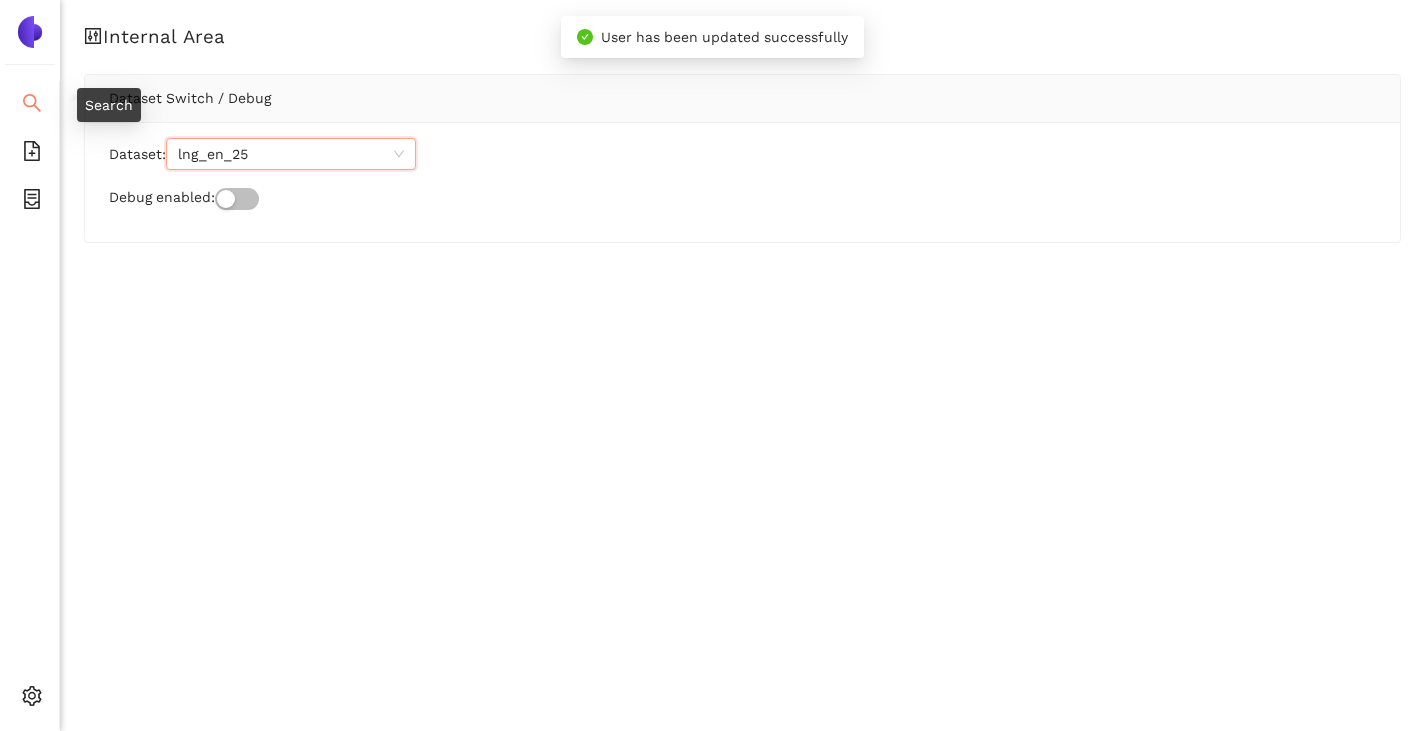 click 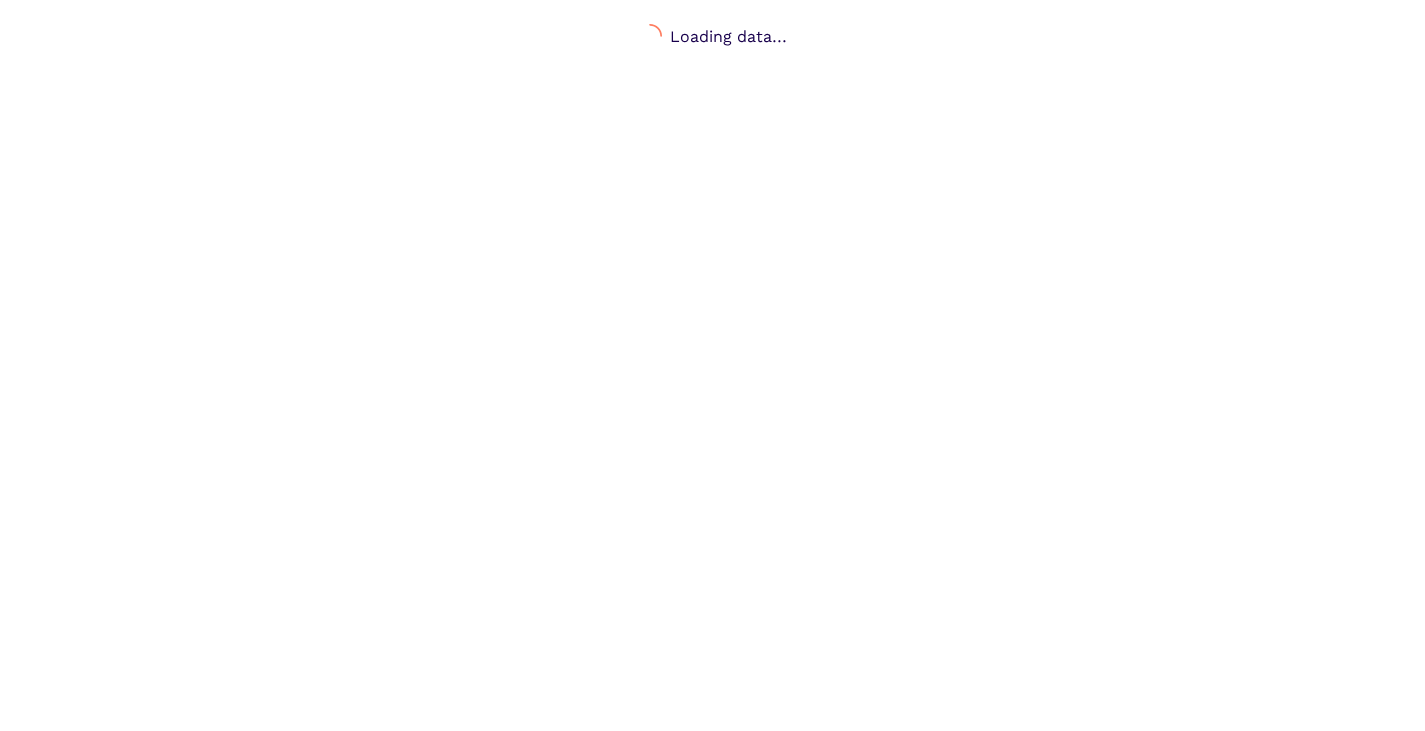 scroll, scrollTop: 0, scrollLeft: 0, axis: both 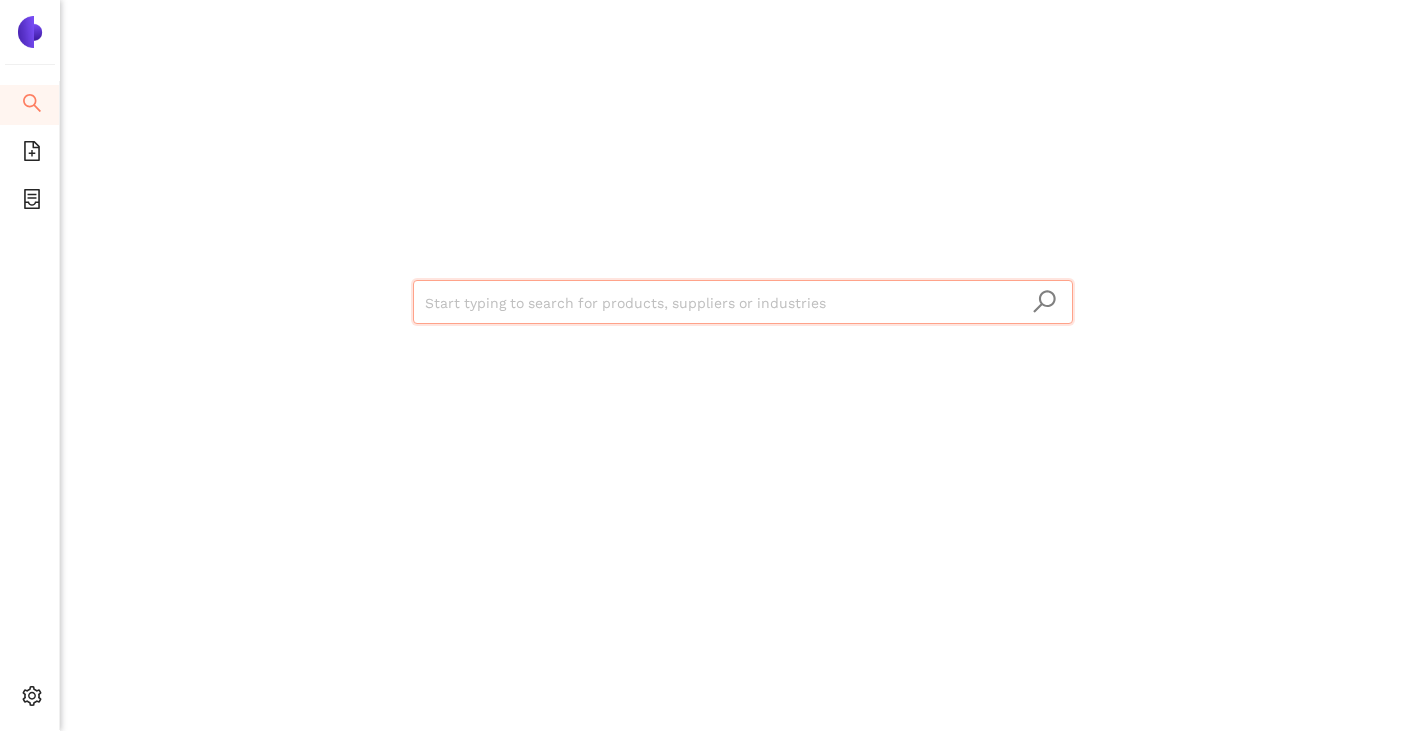 click at bounding box center (743, 303) 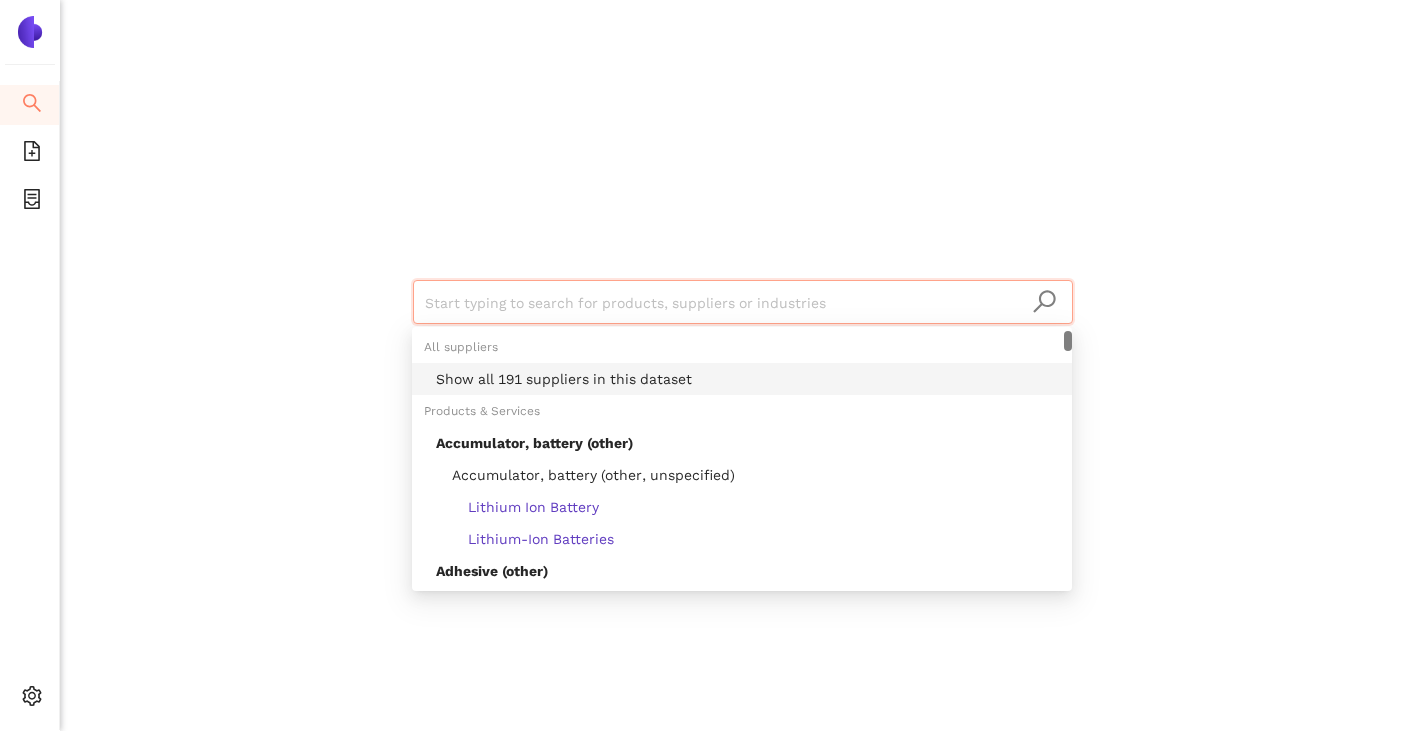 click on "Show all 191 suppliers in this dataset" at bounding box center (748, 379) 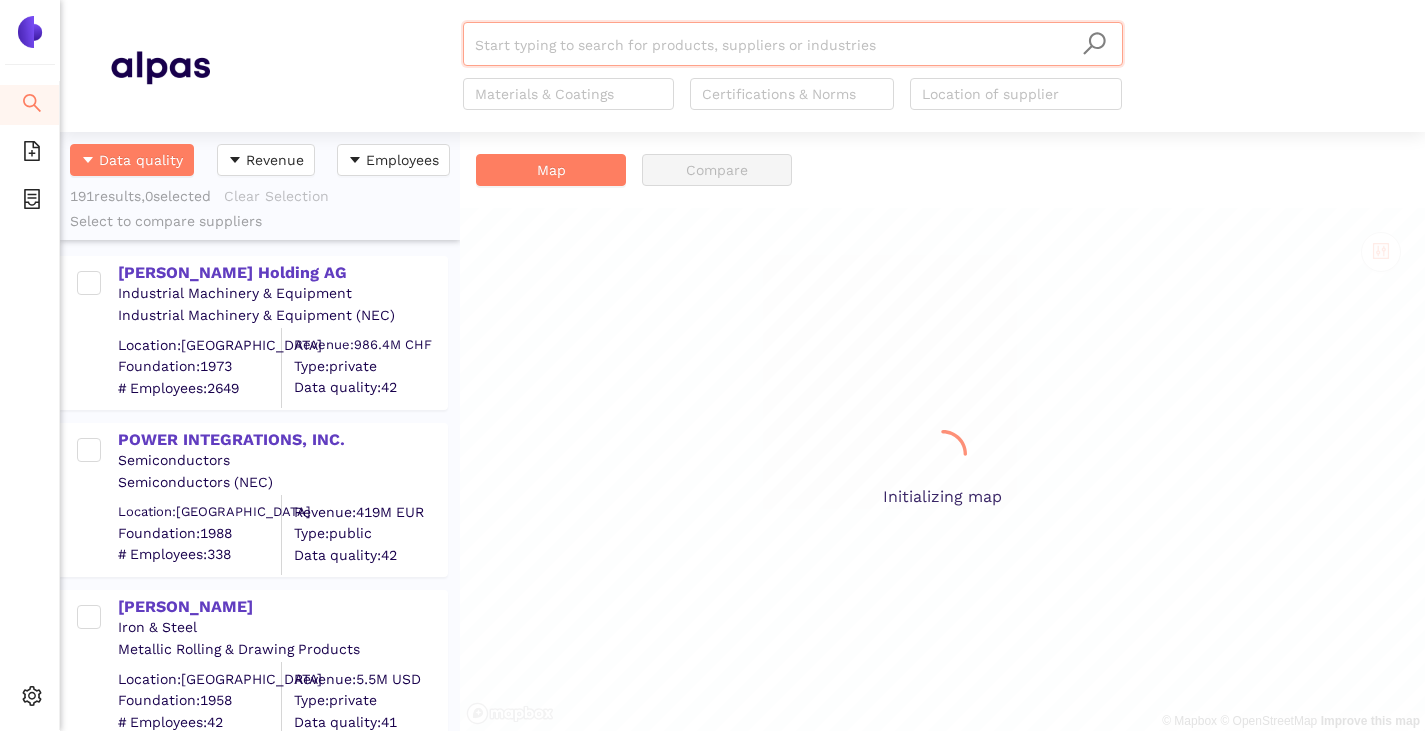 scroll, scrollTop: 16, scrollLeft: 16, axis: both 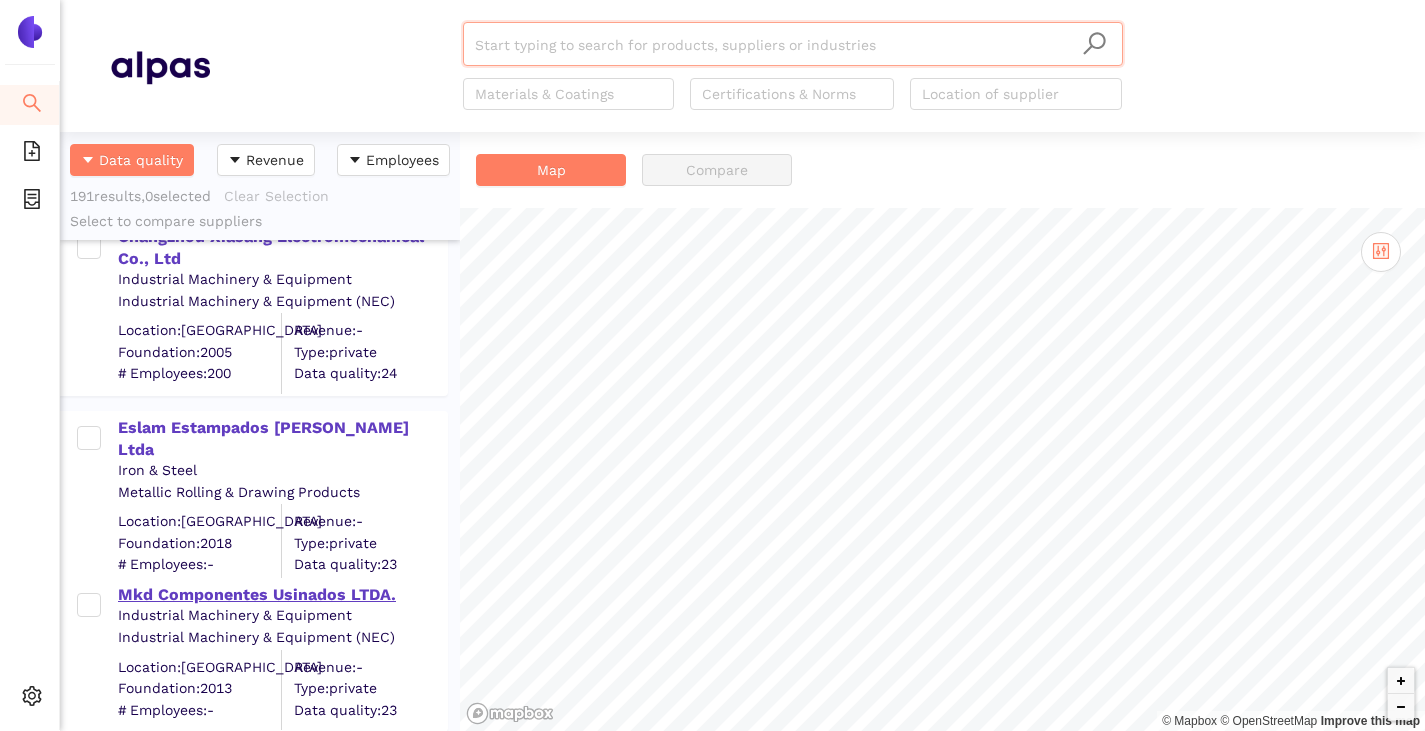 click on "Mkd Componentes Usinados LTDA." at bounding box center (282, 595) 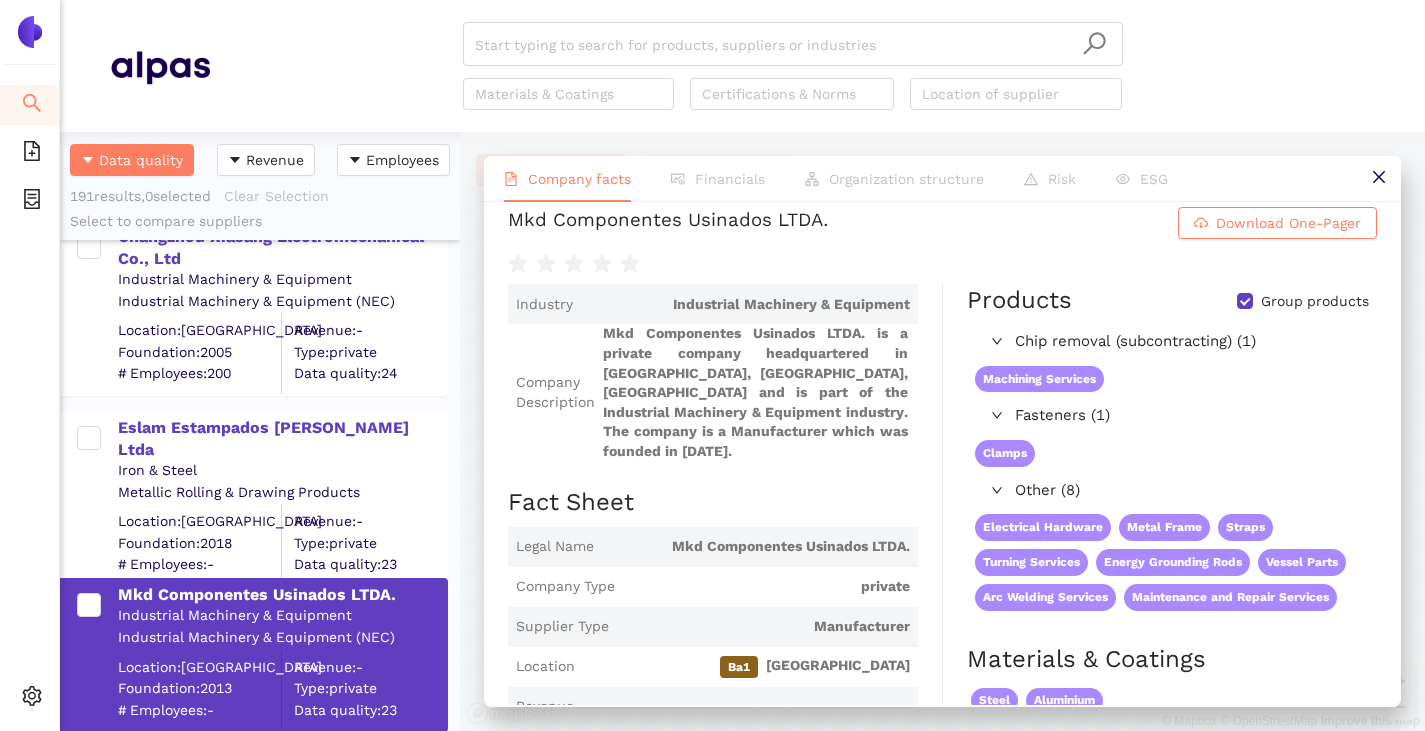 scroll, scrollTop: 0, scrollLeft: 0, axis: both 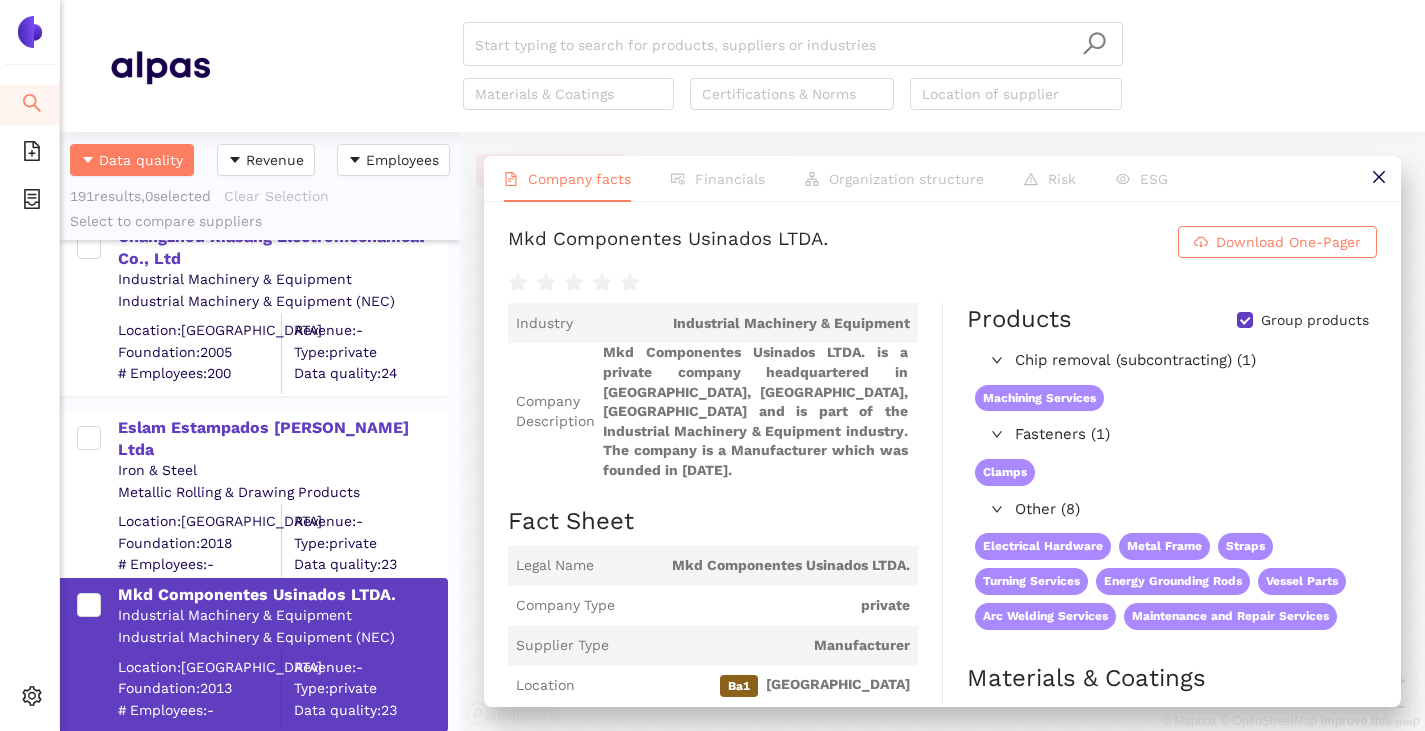 click on "Group products" at bounding box center [1245, 320] 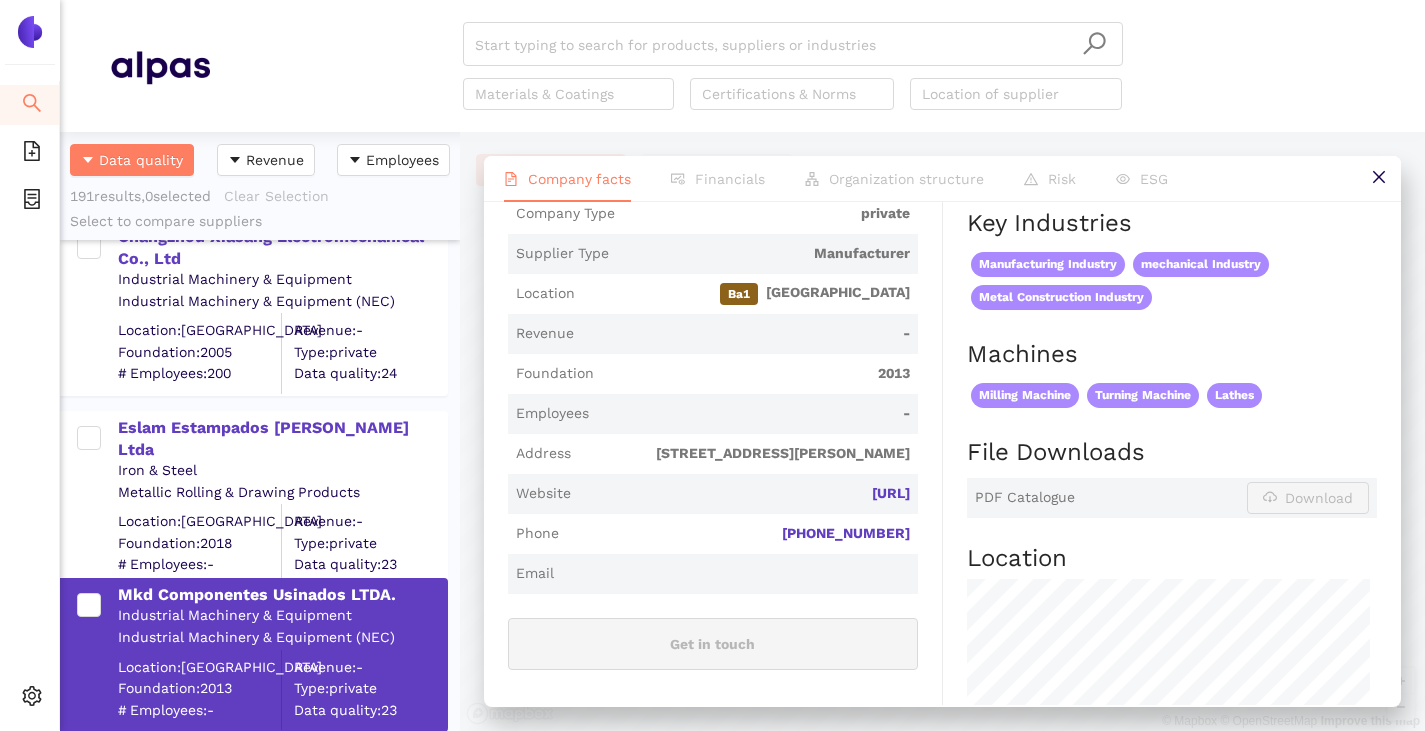 scroll, scrollTop: 0, scrollLeft: 0, axis: both 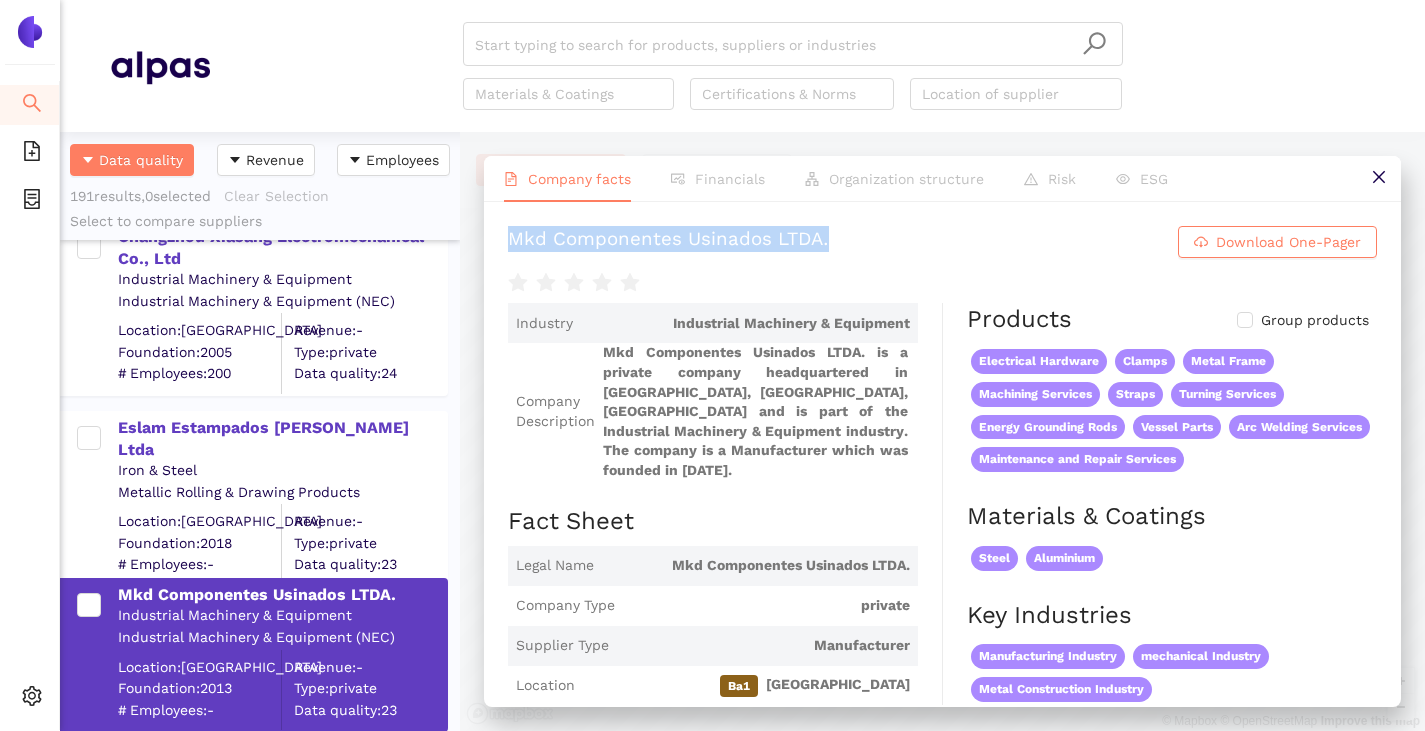 drag, startPoint x: 508, startPoint y: 242, endPoint x: 823, endPoint y: 230, distance: 315.2285 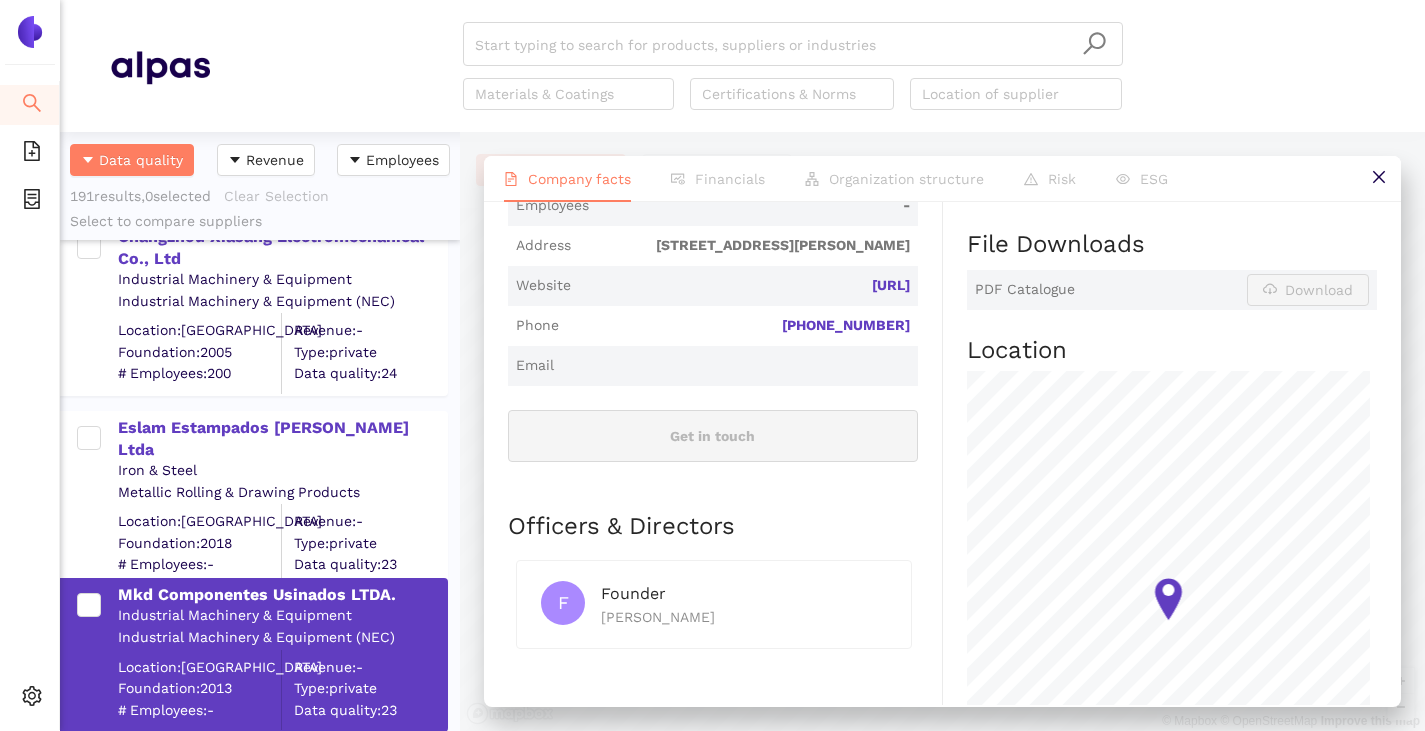 scroll, scrollTop: 992, scrollLeft: 0, axis: vertical 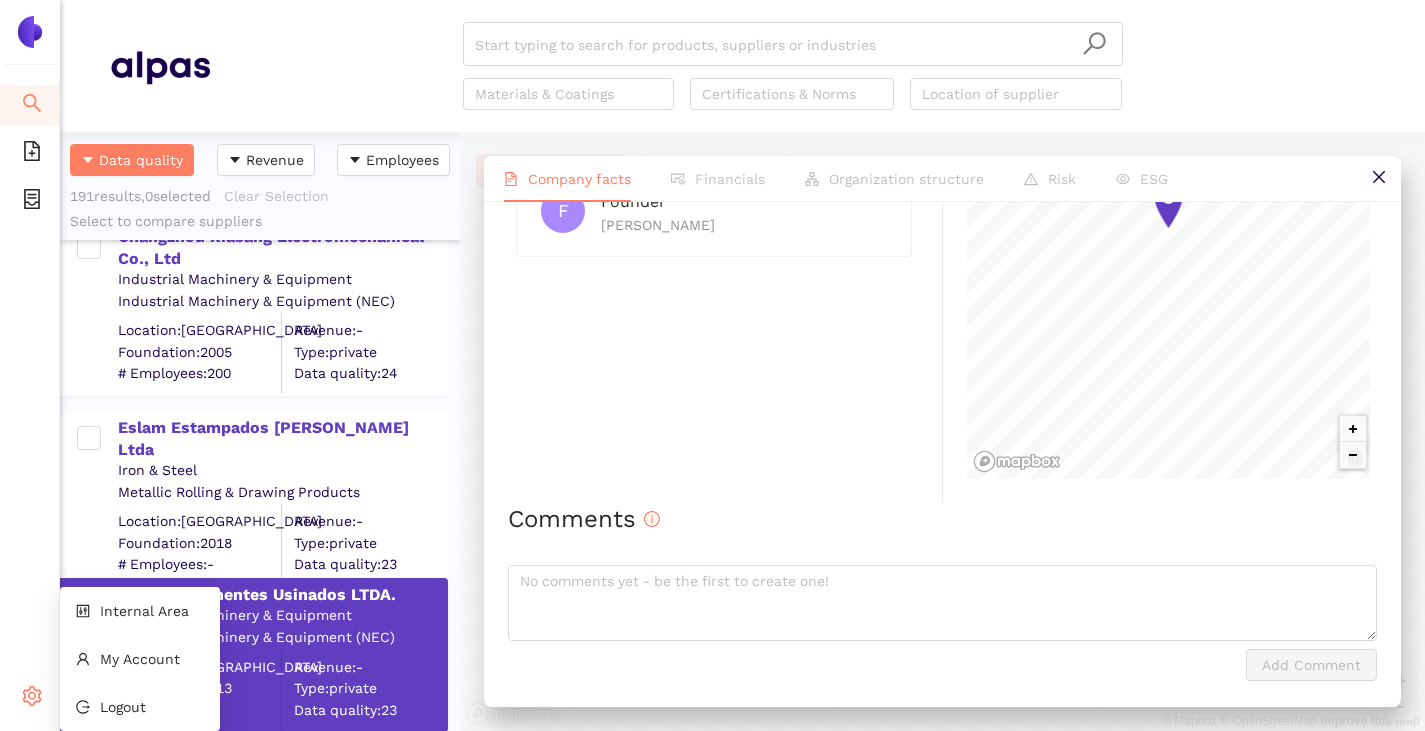 click 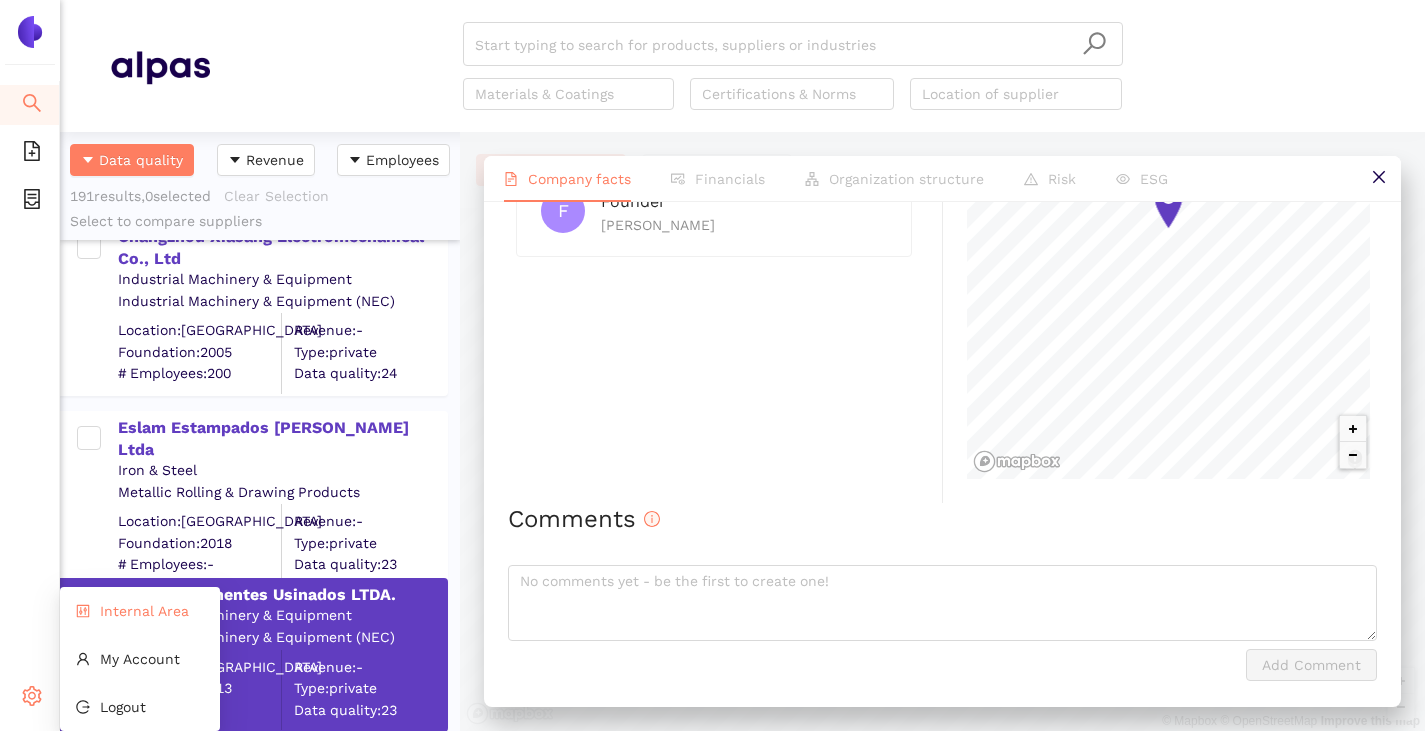 click 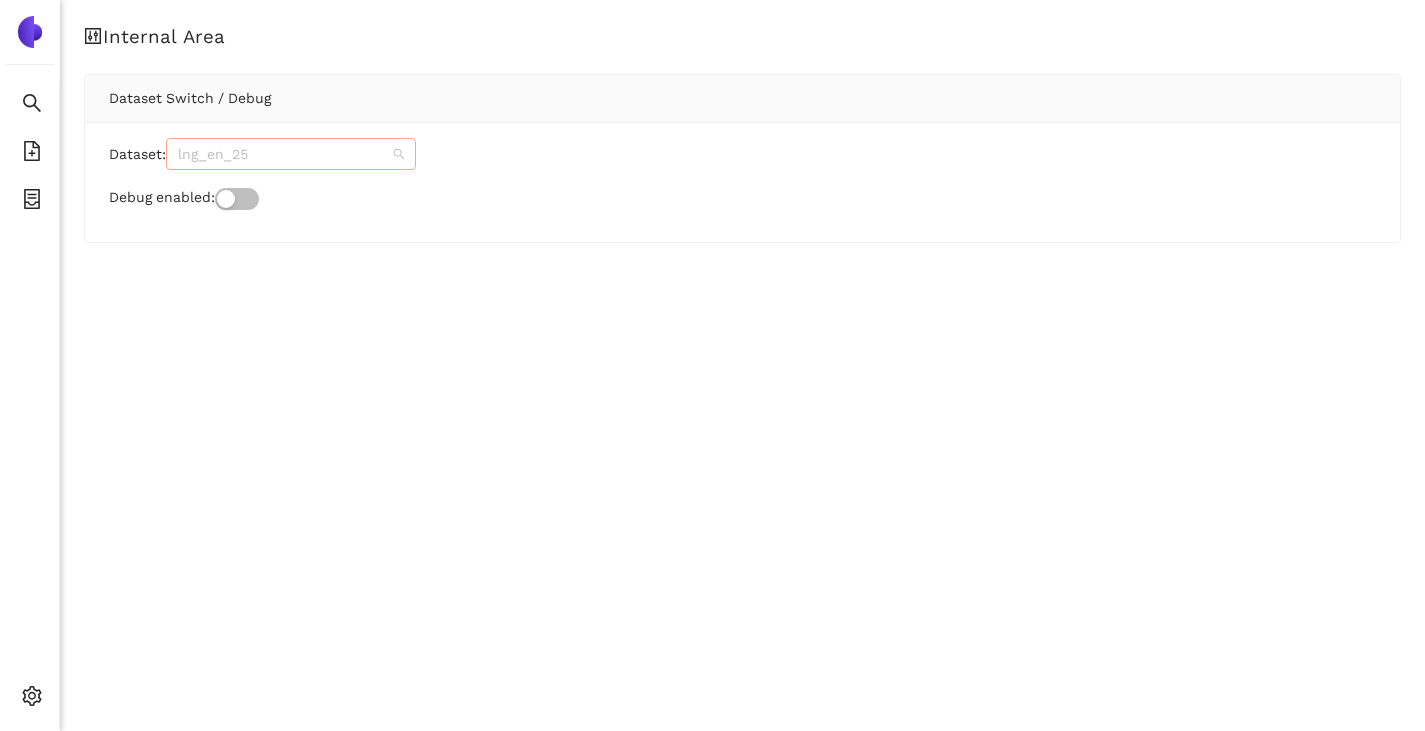 click on "lng_en_25" at bounding box center [291, 154] 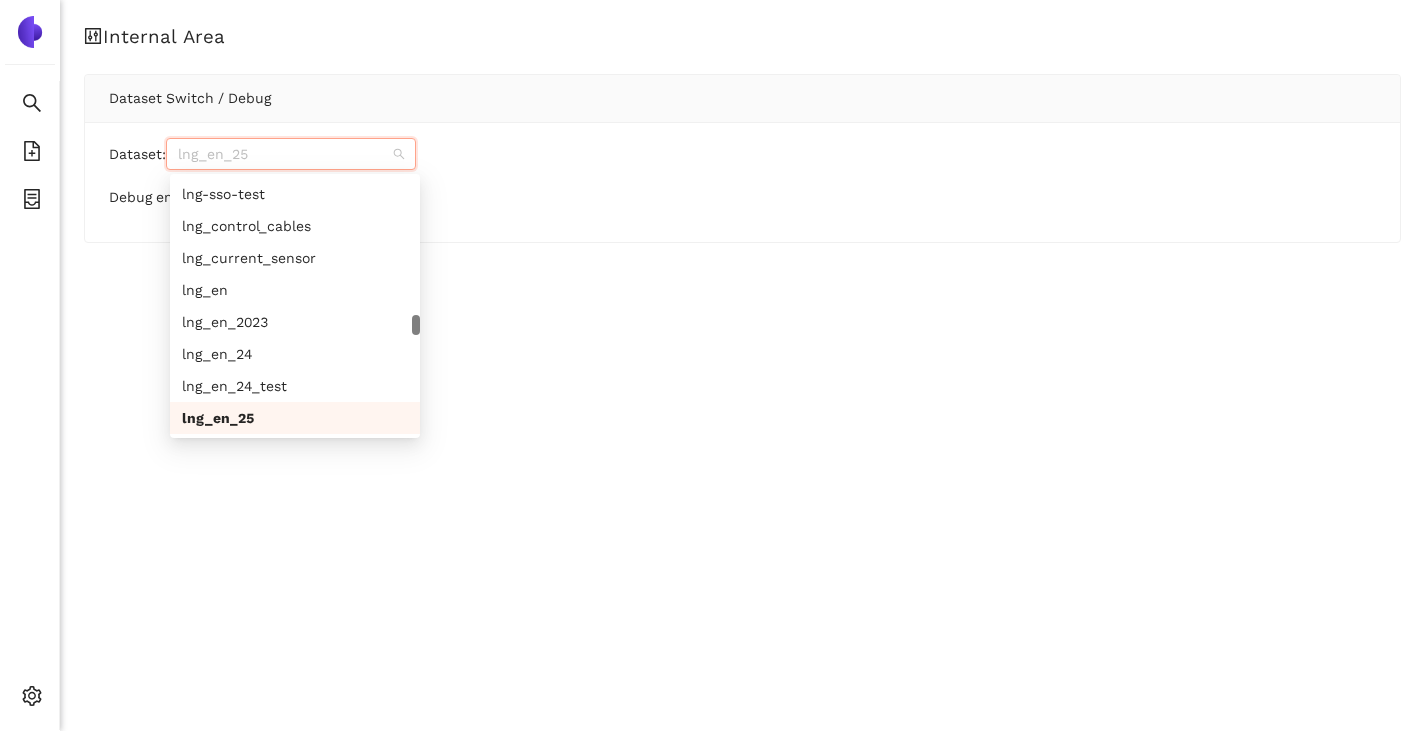 paste on "siemens_energy_feuhvq" 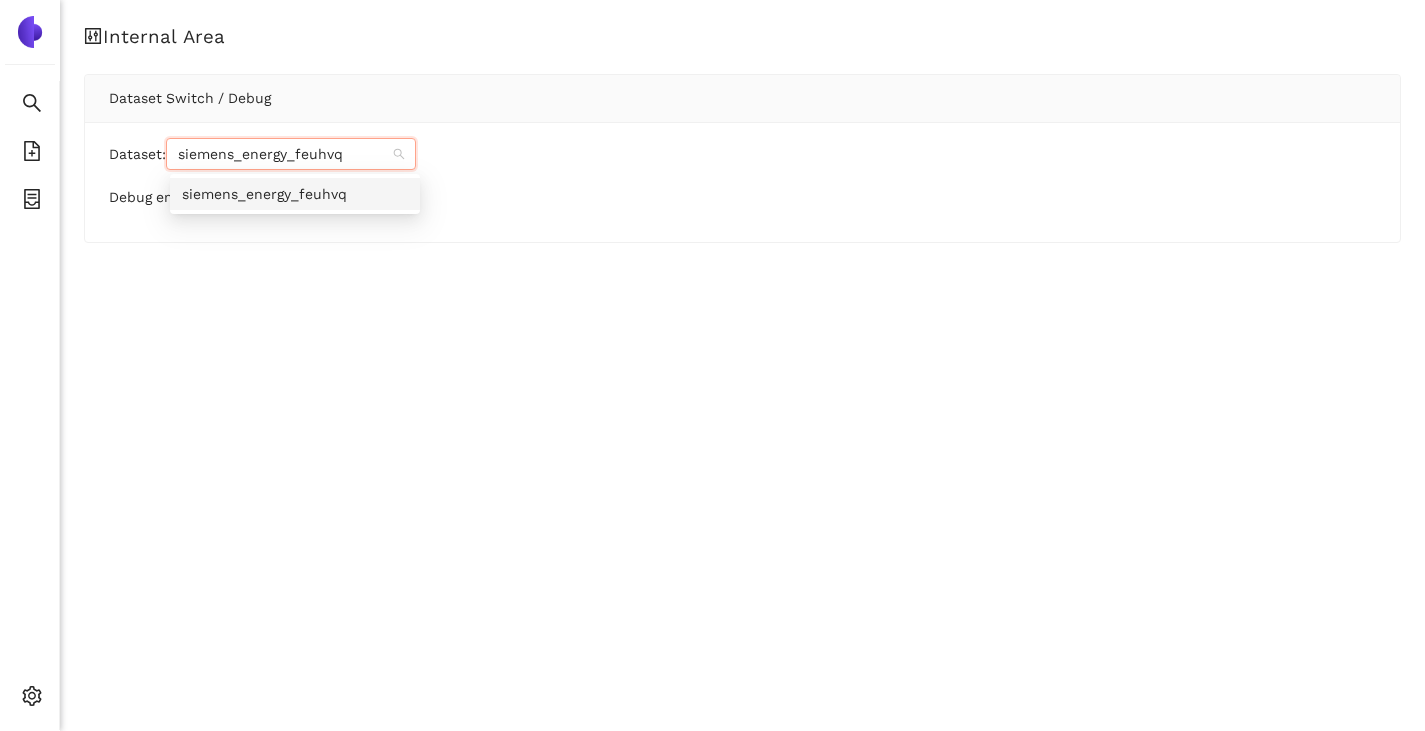 scroll, scrollTop: 0, scrollLeft: 0, axis: both 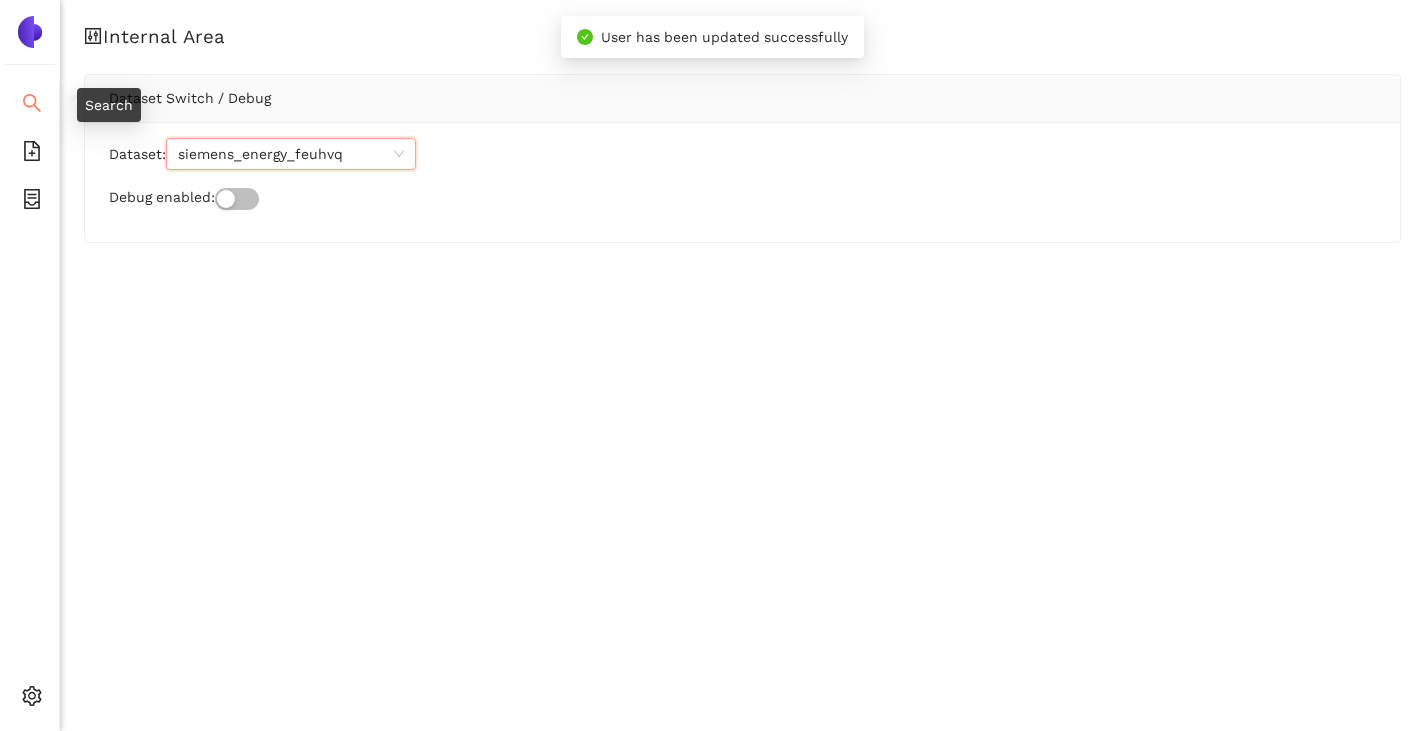 click 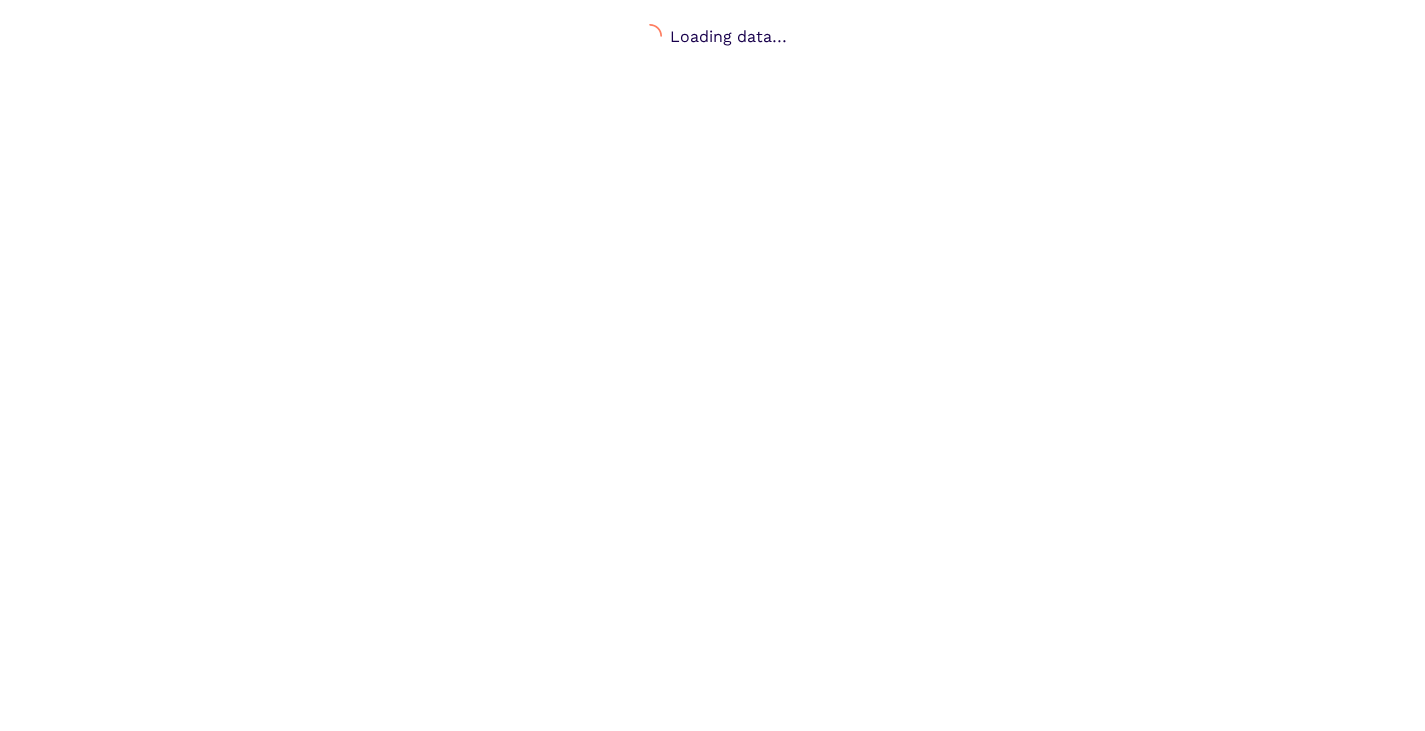 scroll, scrollTop: 0, scrollLeft: 0, axis: both 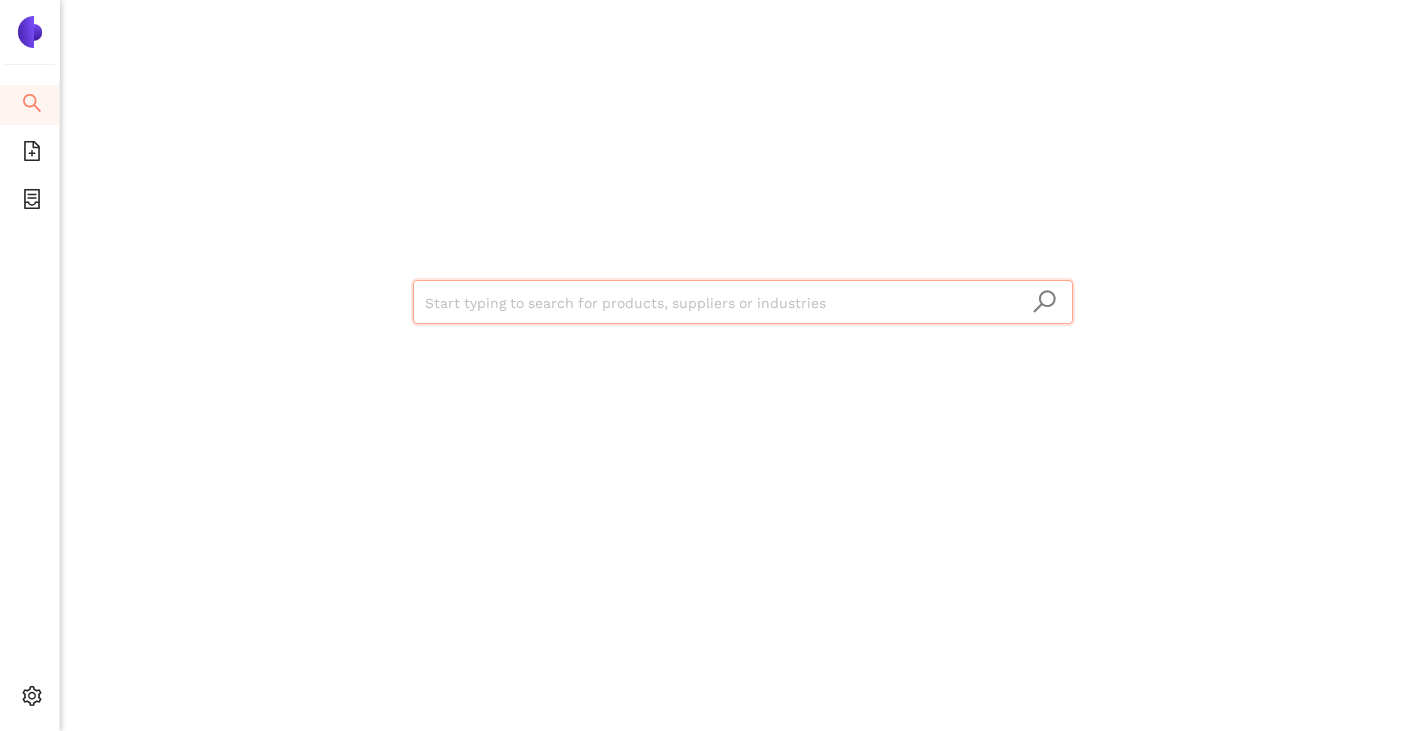 click at bounding box center [743, 303] 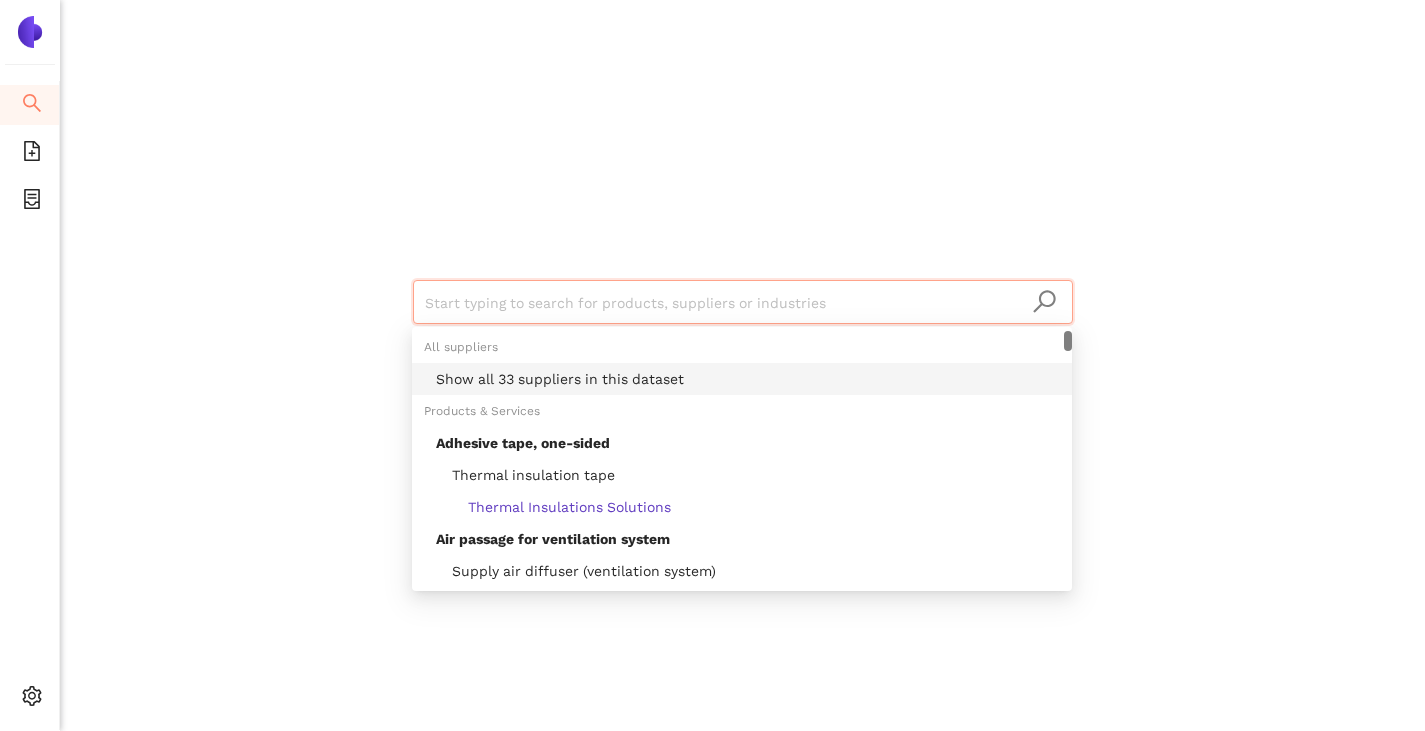 click on "Show all 33 suppliers in this dataset" at bounding box center (748, 379) 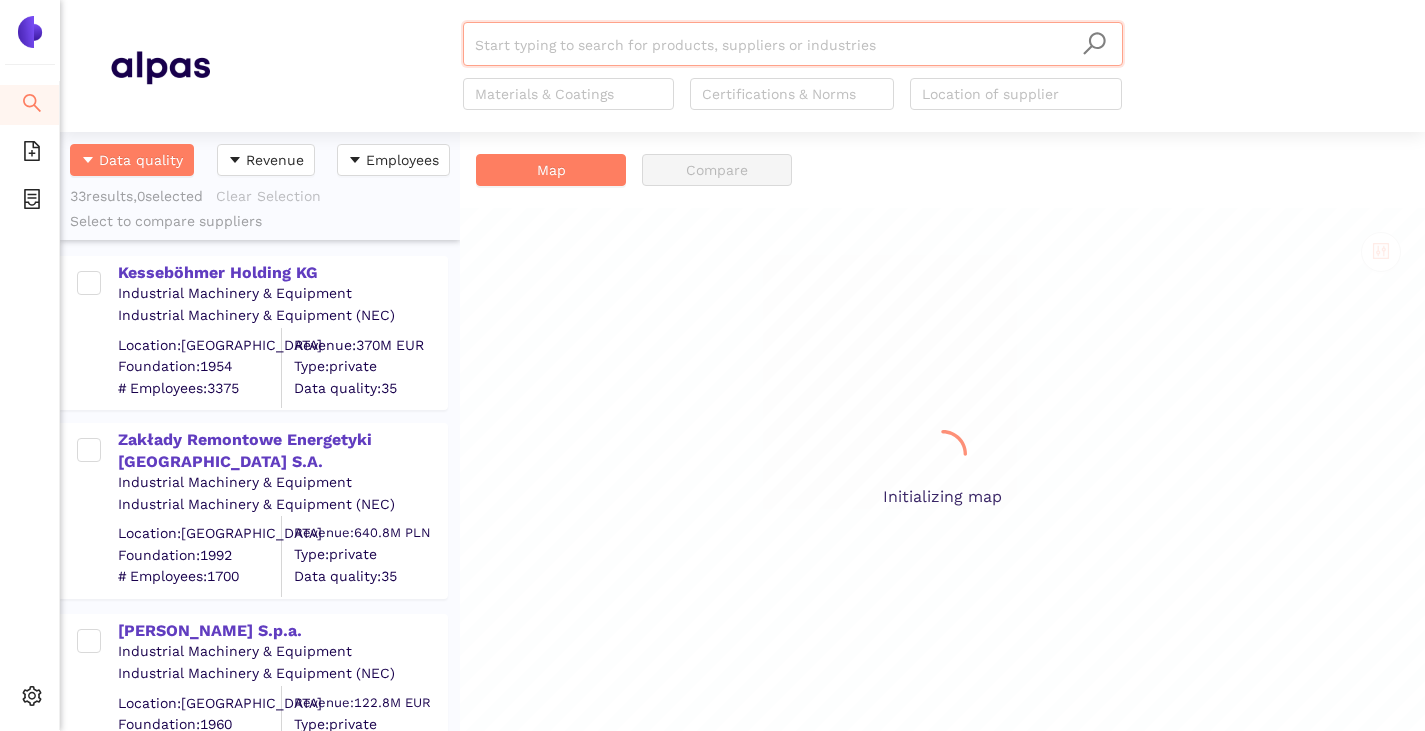 scroll, scrollTop: 16, scrollLeft: 16, axis: both 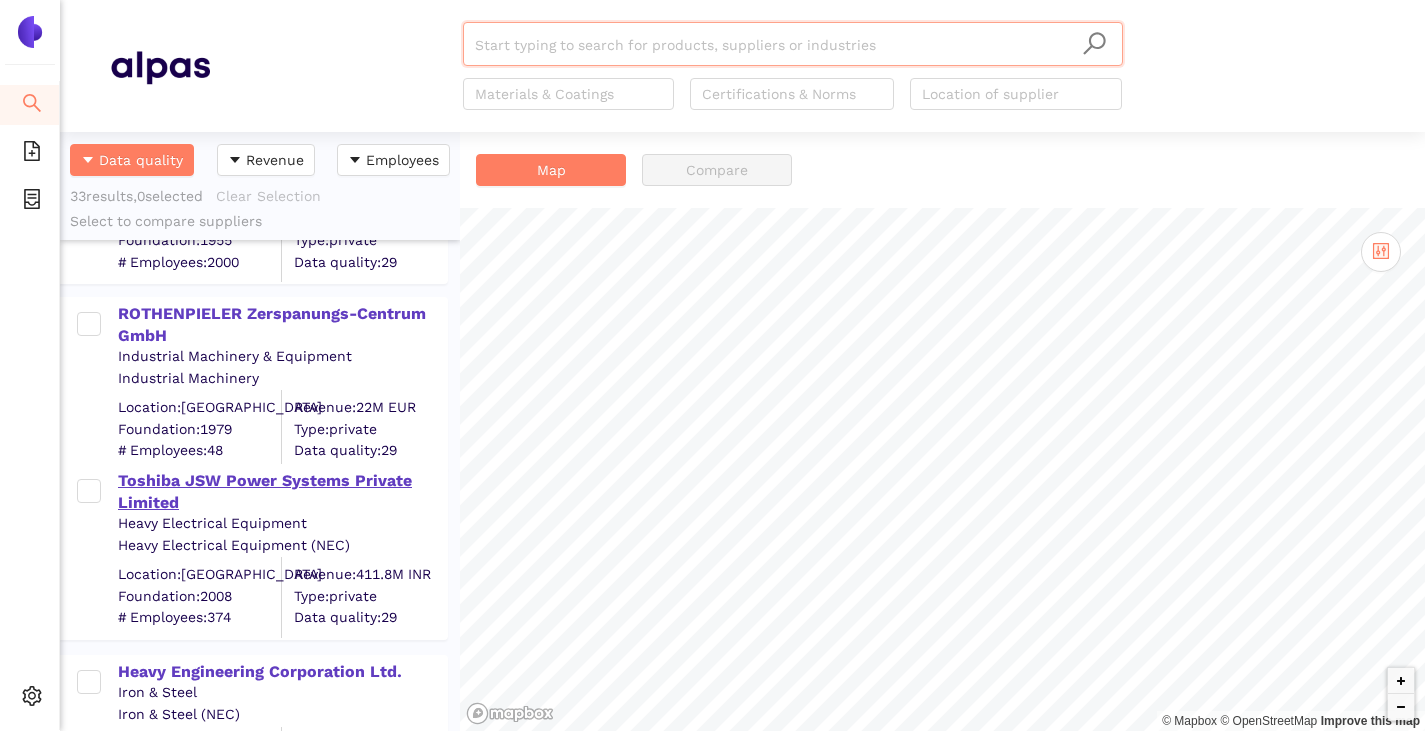 click on "Toshiba JSW Power Systems Private Limited" at bounding box center [282, 492] 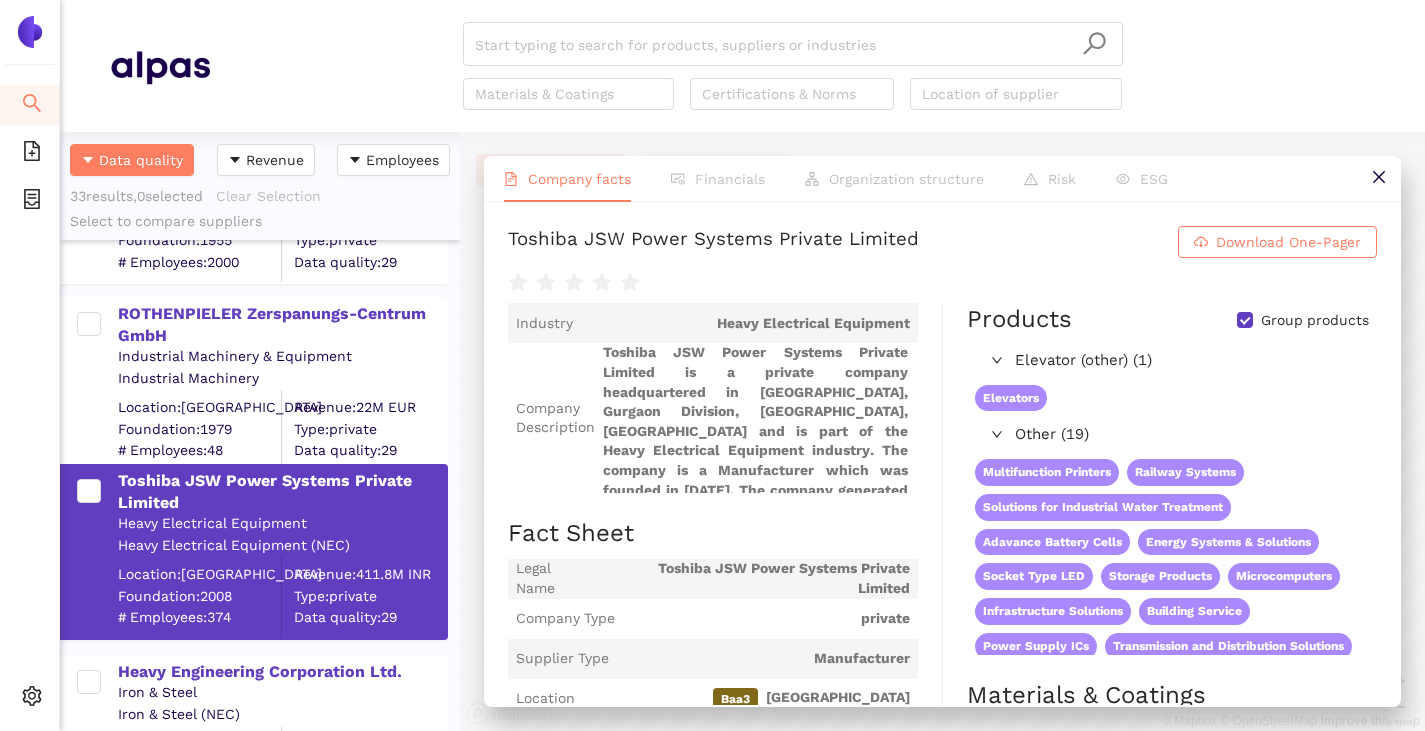 click on "Group products" at bounding box center (1245, 320) 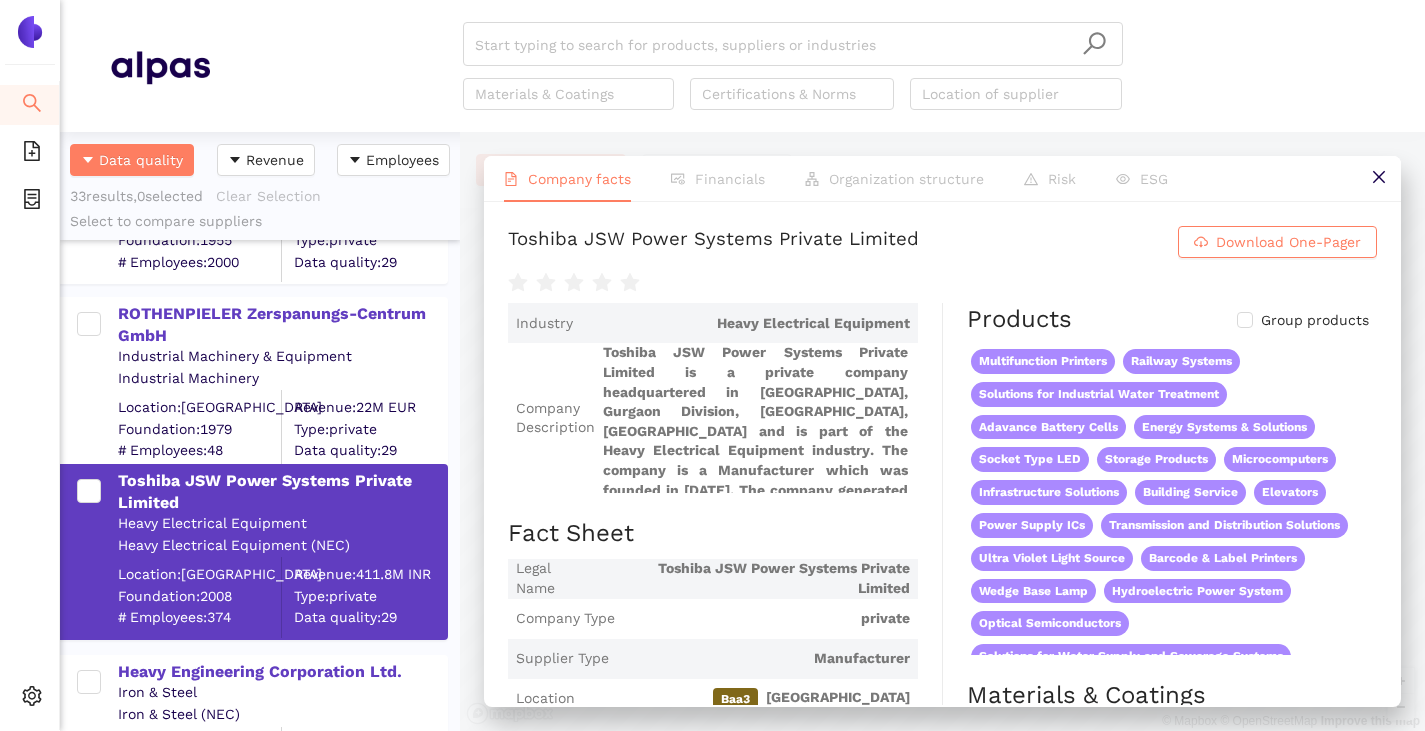 drag, startPoint x: 986, startPoint y: 19, endPoint x: 981, endPoint y: -24, distance: 43.289722 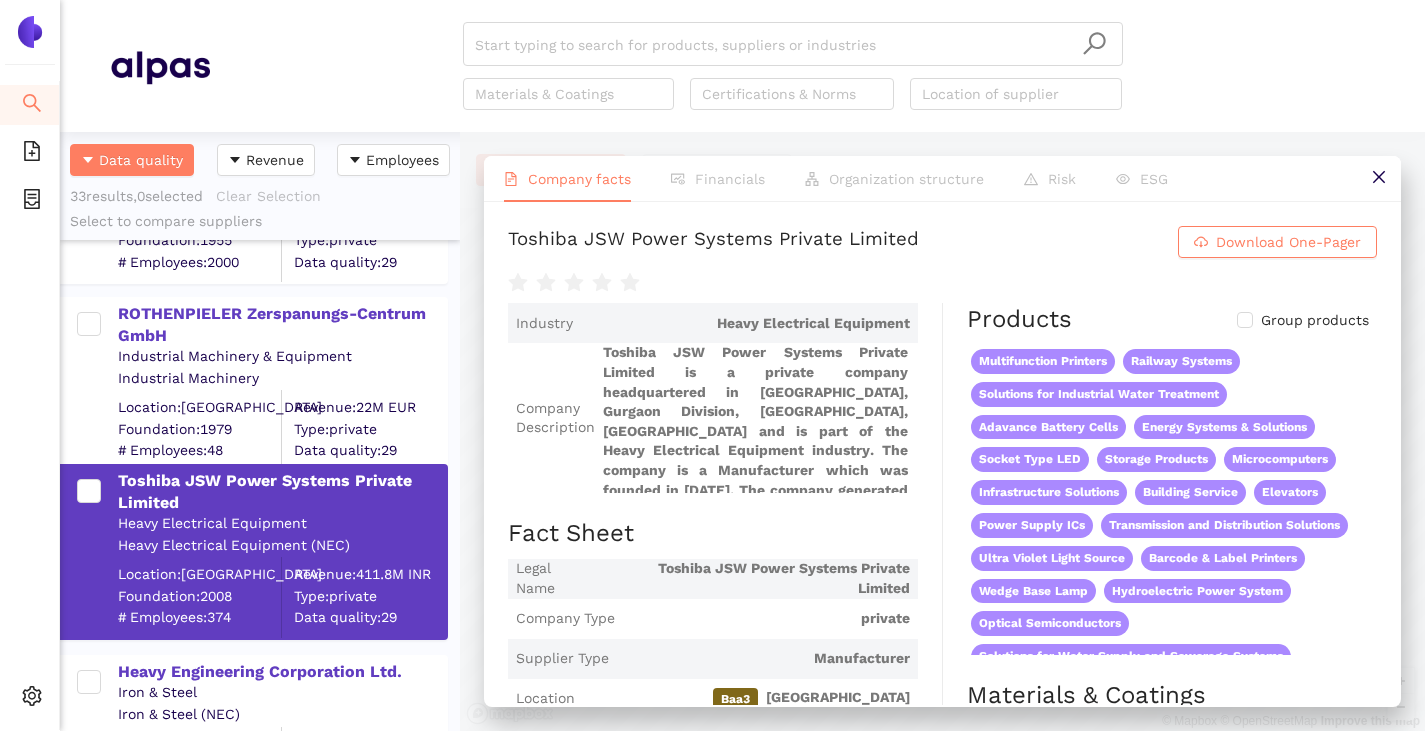 scroll, scrollTop: 26, scrollLeft: 0, axis: vertical 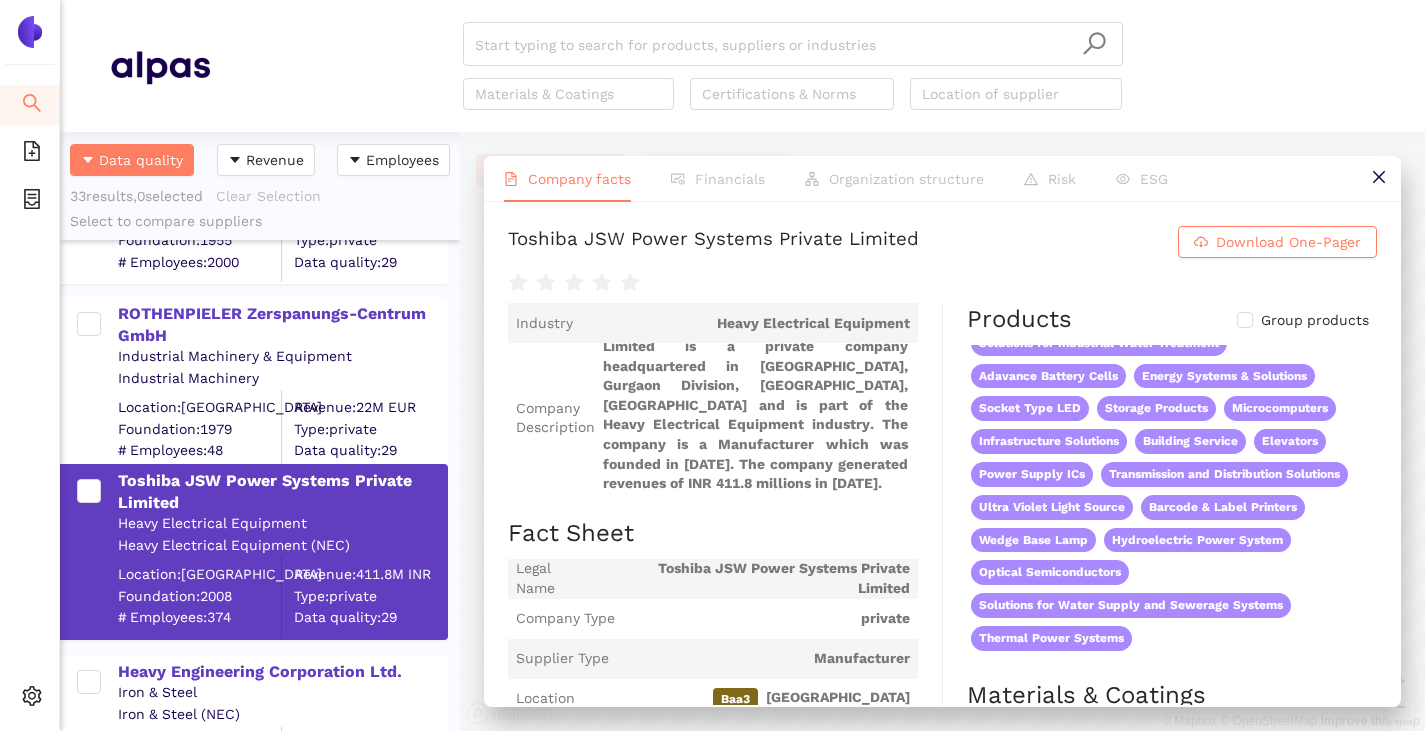 click on "Toshiba JSW Power Systems Private Limited" at bounding box center (713, 242) 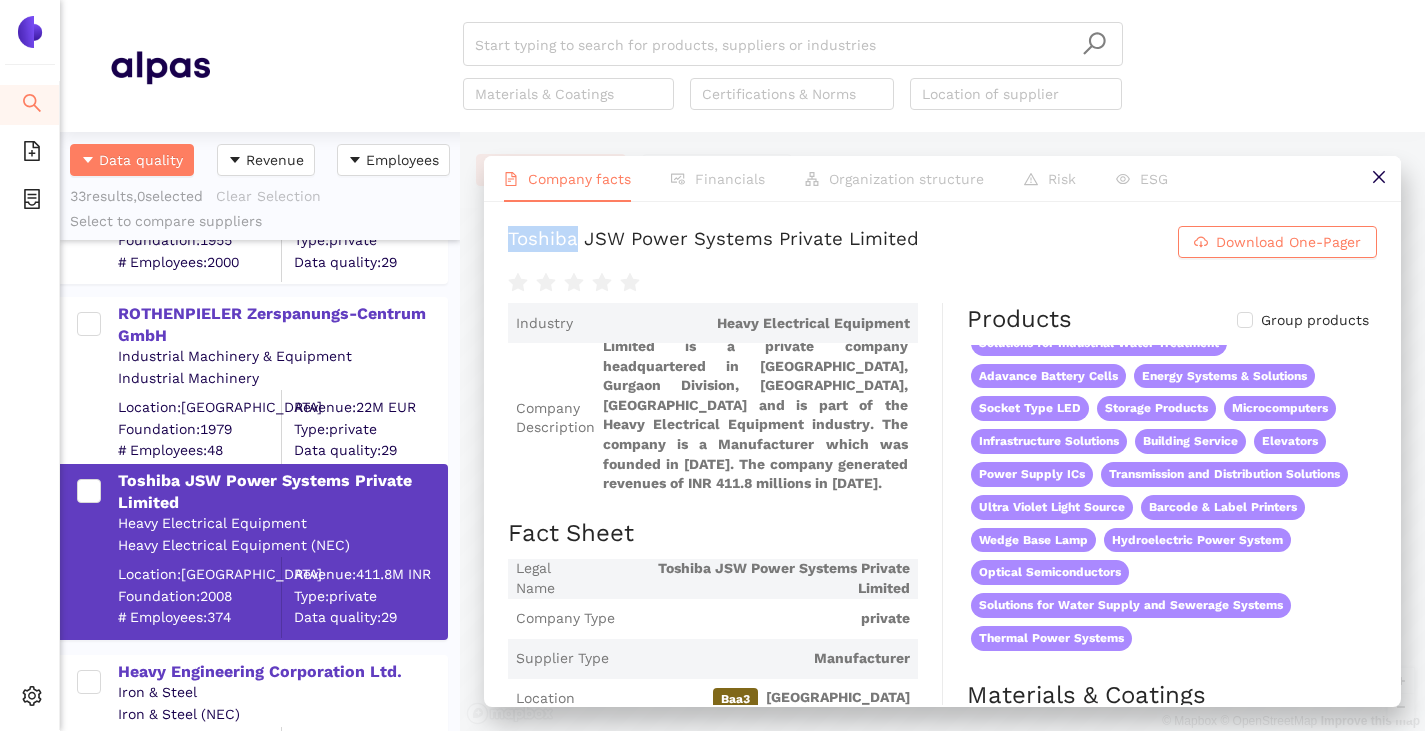 click on "Toshiba JSW Power Systems Private Limited" at bounding box center (713, 242) 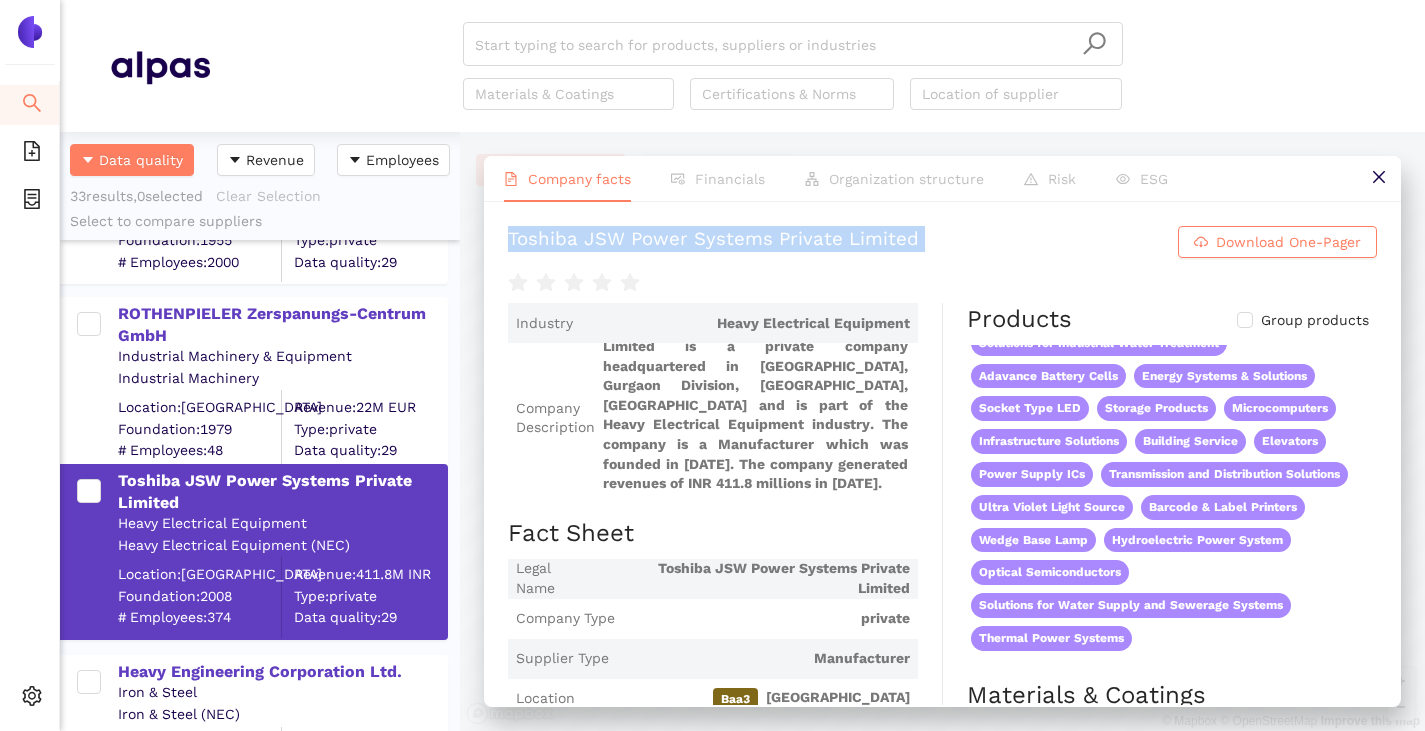 click on "Toshiba JSW Power Systems Private Limited" at bounding box center (713, 242) 